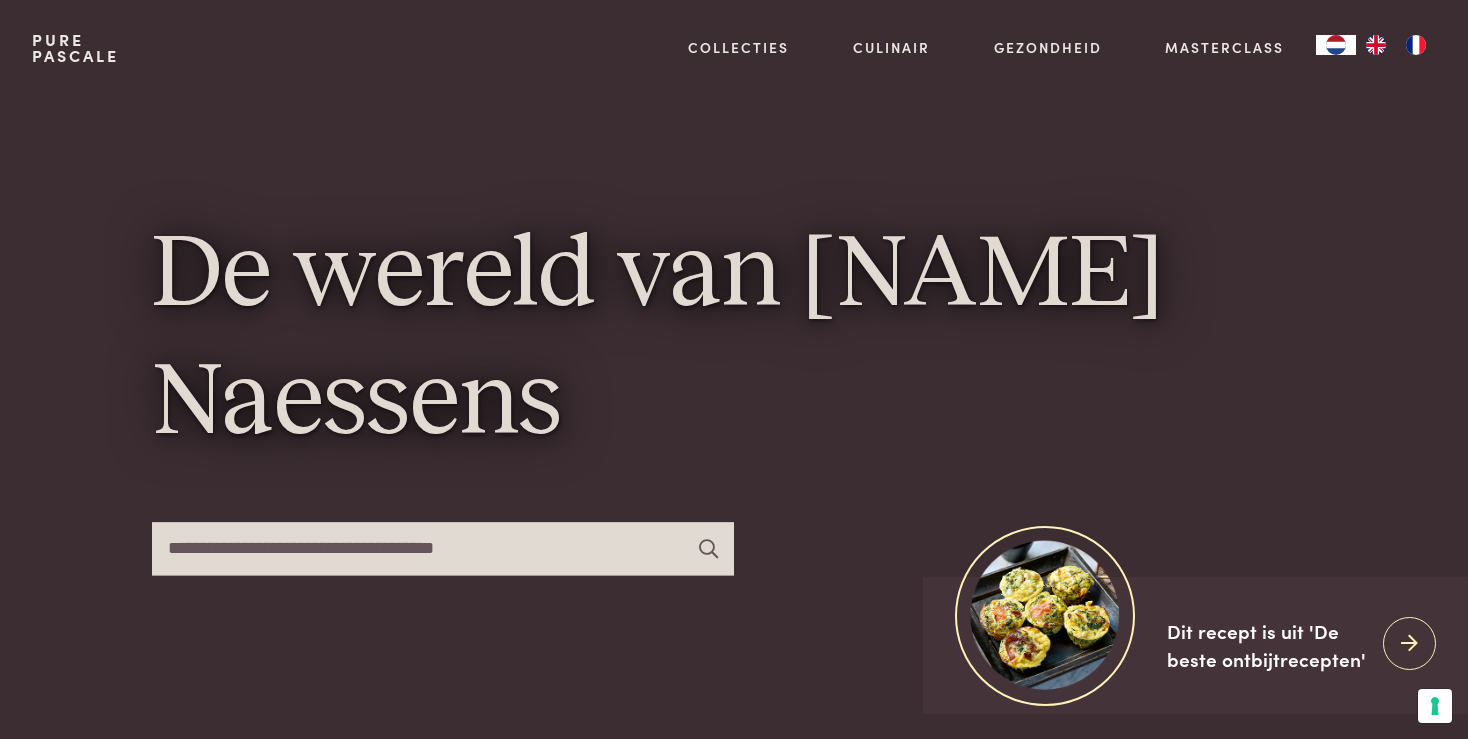 scroll, scrollTop: 0, scrollLeft: 0, axis: both 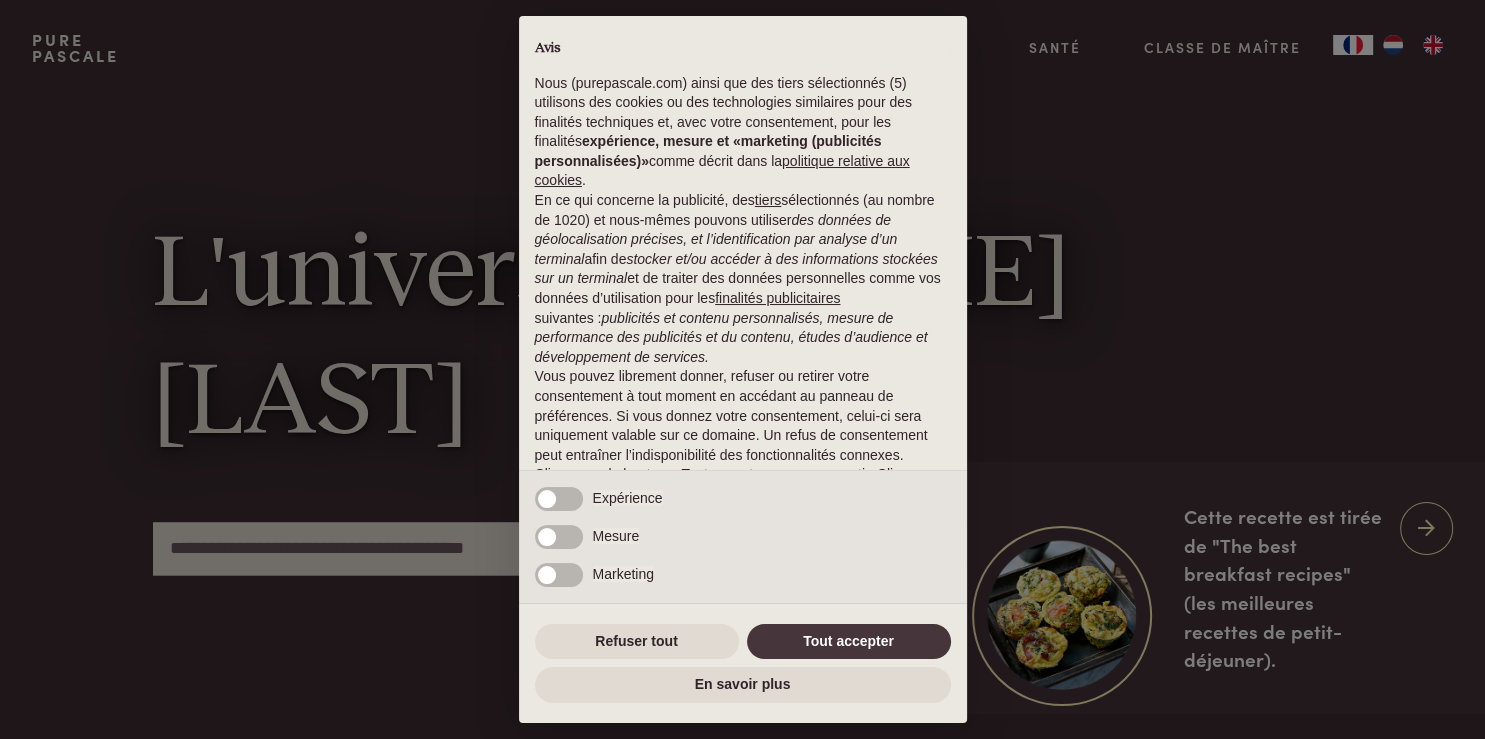 click on "×
Avis Nous  (purepascale.com)   ainsi que des tiers sélectionnés  (5)   utilisons des cookies ou des technologies similaires pour des finalités techniques et, avec votre consentement, pour les finalités  expérience, mesure et «marketing (publicités personnalisées)»  comme décrit dans la  politique relative aux cookies .  En ce qui concerne la publicité, des  tiers  sélectionnés (au nombre de 1020) et nous-mêmes pouvons utiliser  des données de géolocalisation précises, et l’identification par analyse d’un terminal  afin de  stocker et/ou accéder à des informations stockées sur un terminal  et de traiter des données personnelles comme vos données d’utilisation pour les  finalités publicitaires  suivantes :  publicités et contenu personnalisés, mesure de performance des publicités et du contenu, études d’audience et développement de services. Nécessaires Expérience Mesure Marketing Appuyez à nouveau pour continuer 0/1 En savoir plus Refuser tout" at bounding box center [742, 369] 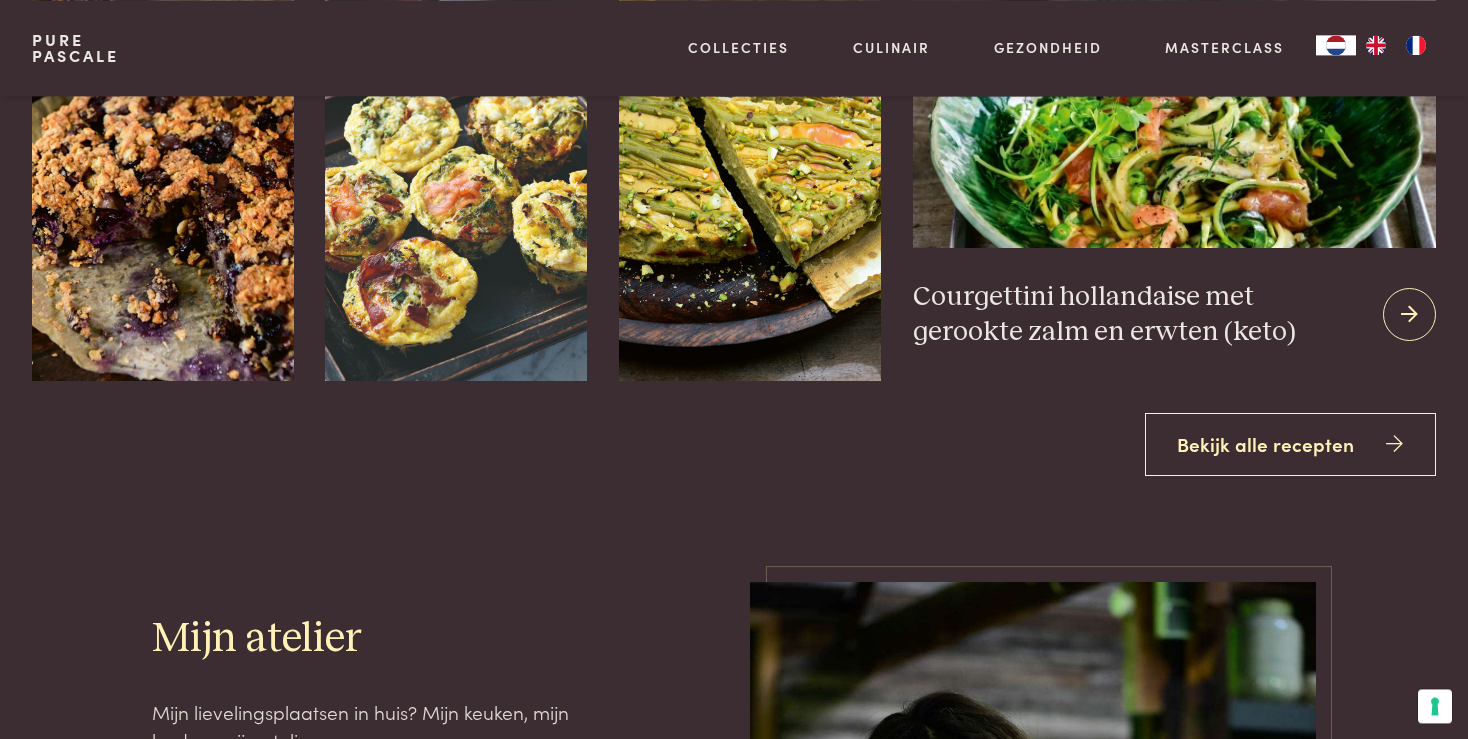 scroll, scrollTop: 2532, scrollLeft: 0, axis: vertical 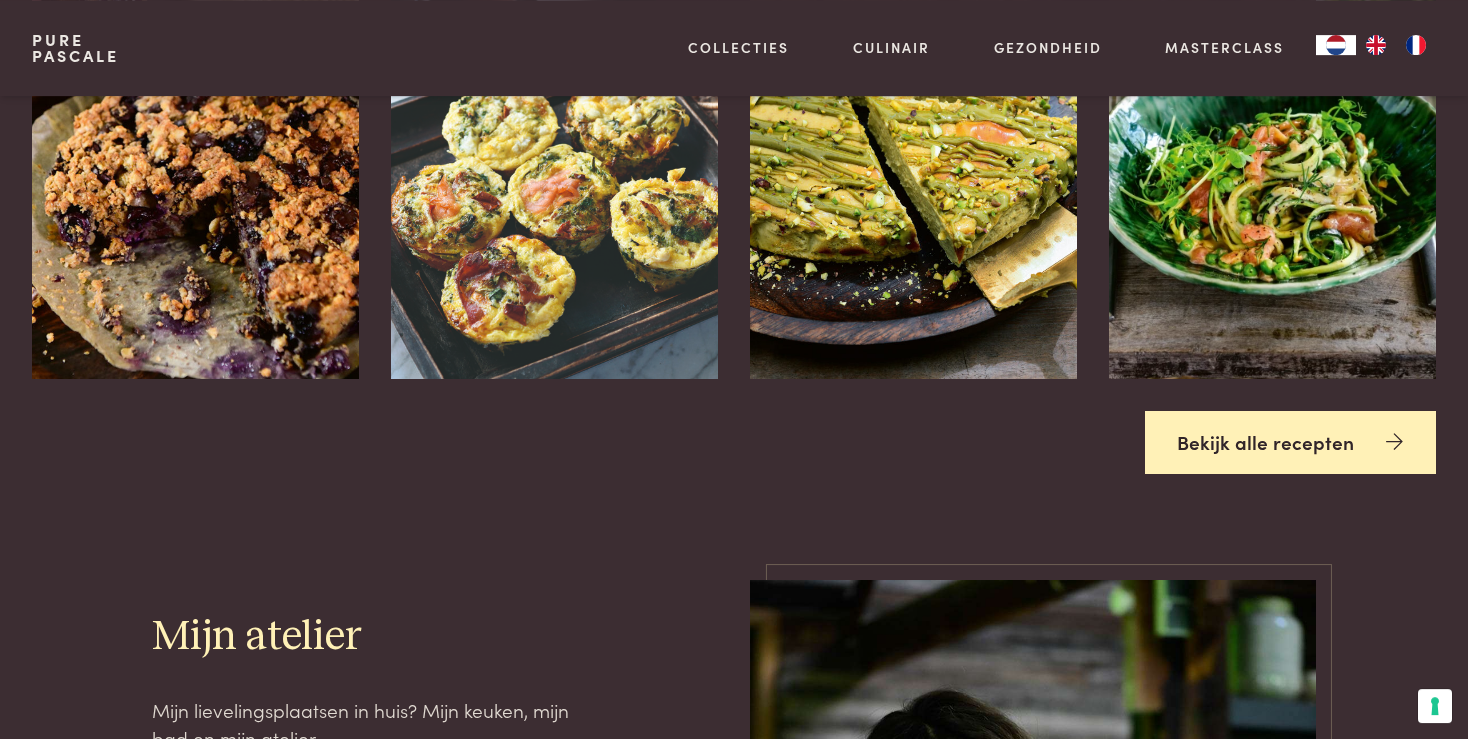 click on "Bekijk alle recepten" at bounding box center [1291, 442] 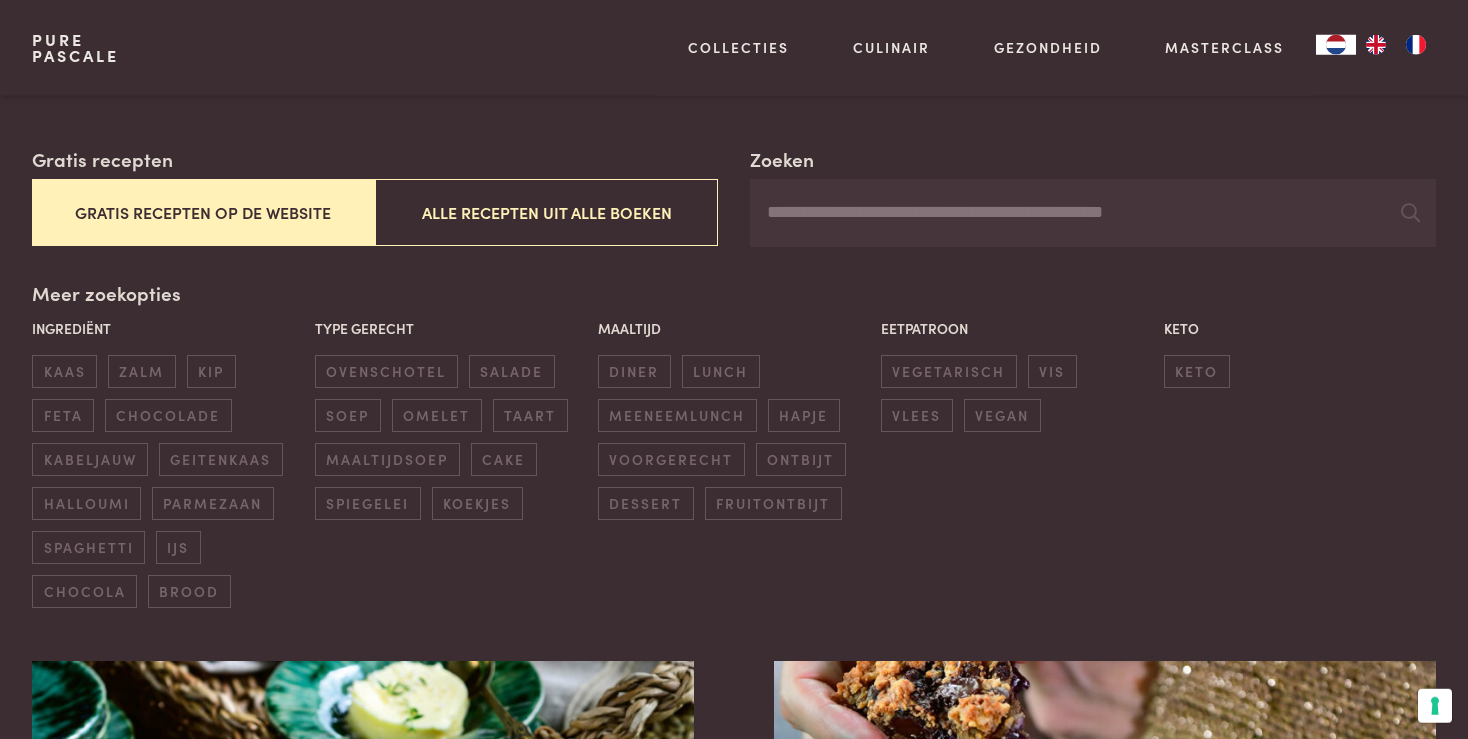 scroll, scrollTop: 315, scrollLeft: 0, axis: vertical 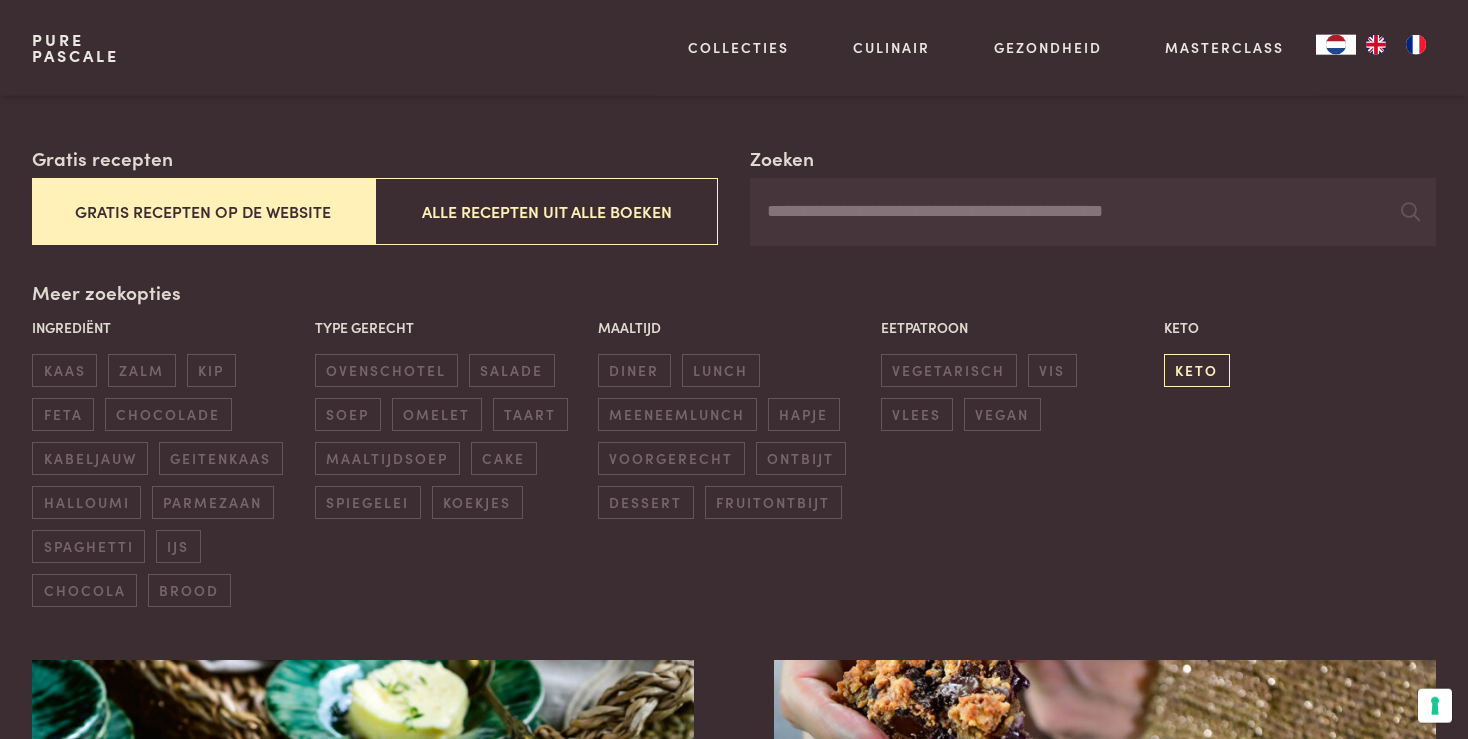 click on "keto" at bounding box center (1197, 370) 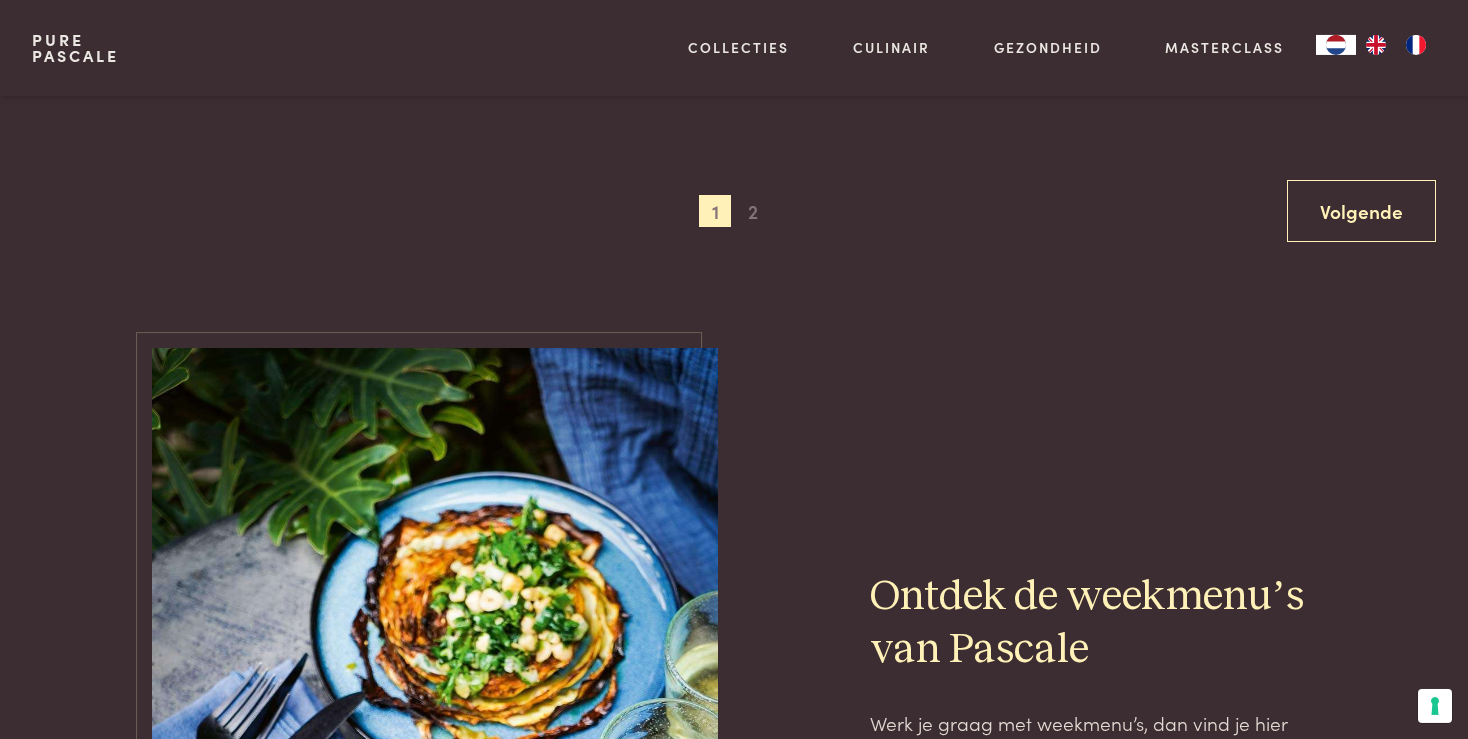 scroll, scrollTop: 4148, scrollLeft: 0, axis: vertical 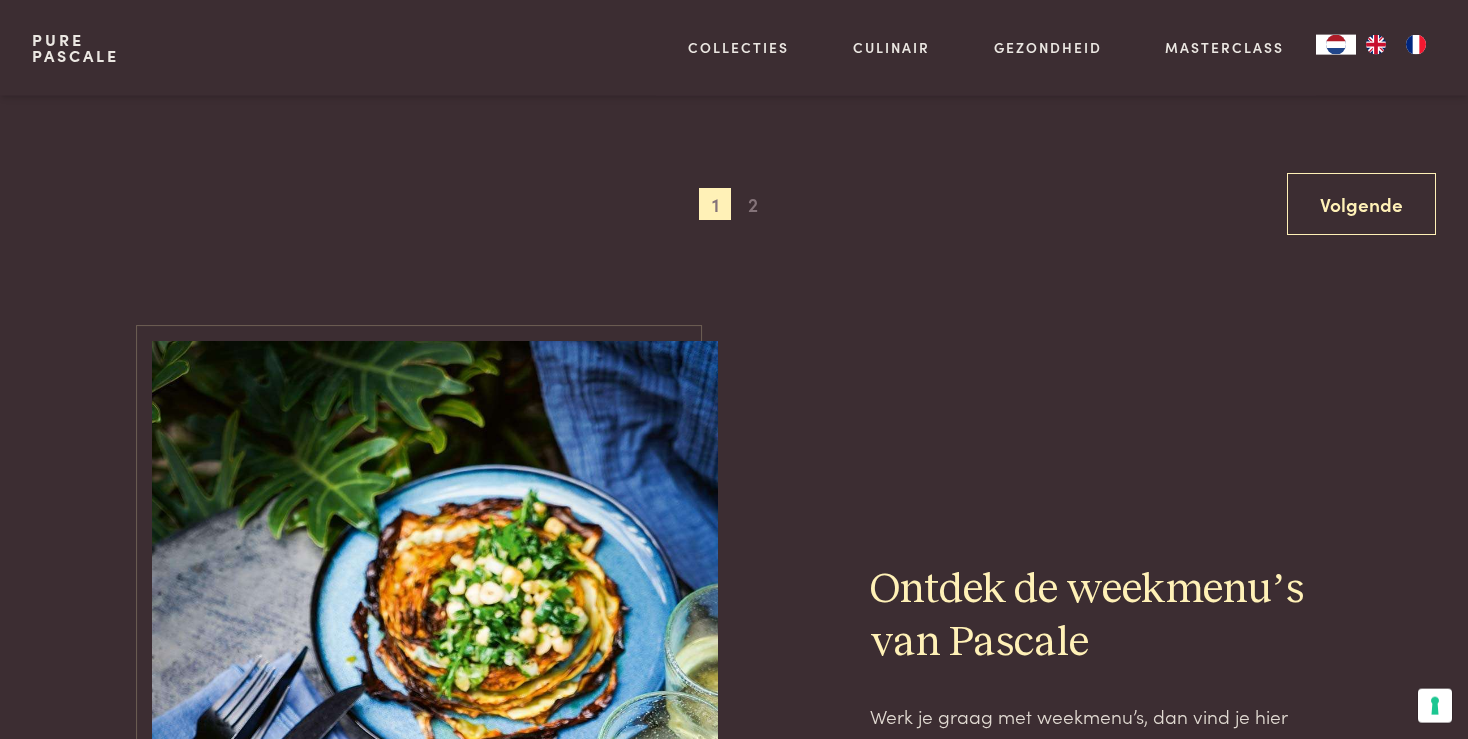 click on "Ontdek de weekmenu’s van Pascale   Werk je graag met weekmenu’s, dan vind je hier zeker inspiratie. We maken het jou graag nog makkelijker met onze app ‘Pascale Naessens’. Je kunt alle gerechten van de week ingeven en je krijgt meteen eenhandige boodschappenlijst. Zo wordt een weekmenu plannen een plezier.
Ontdek de weekmenu's" at bounding box center (1093, 766) 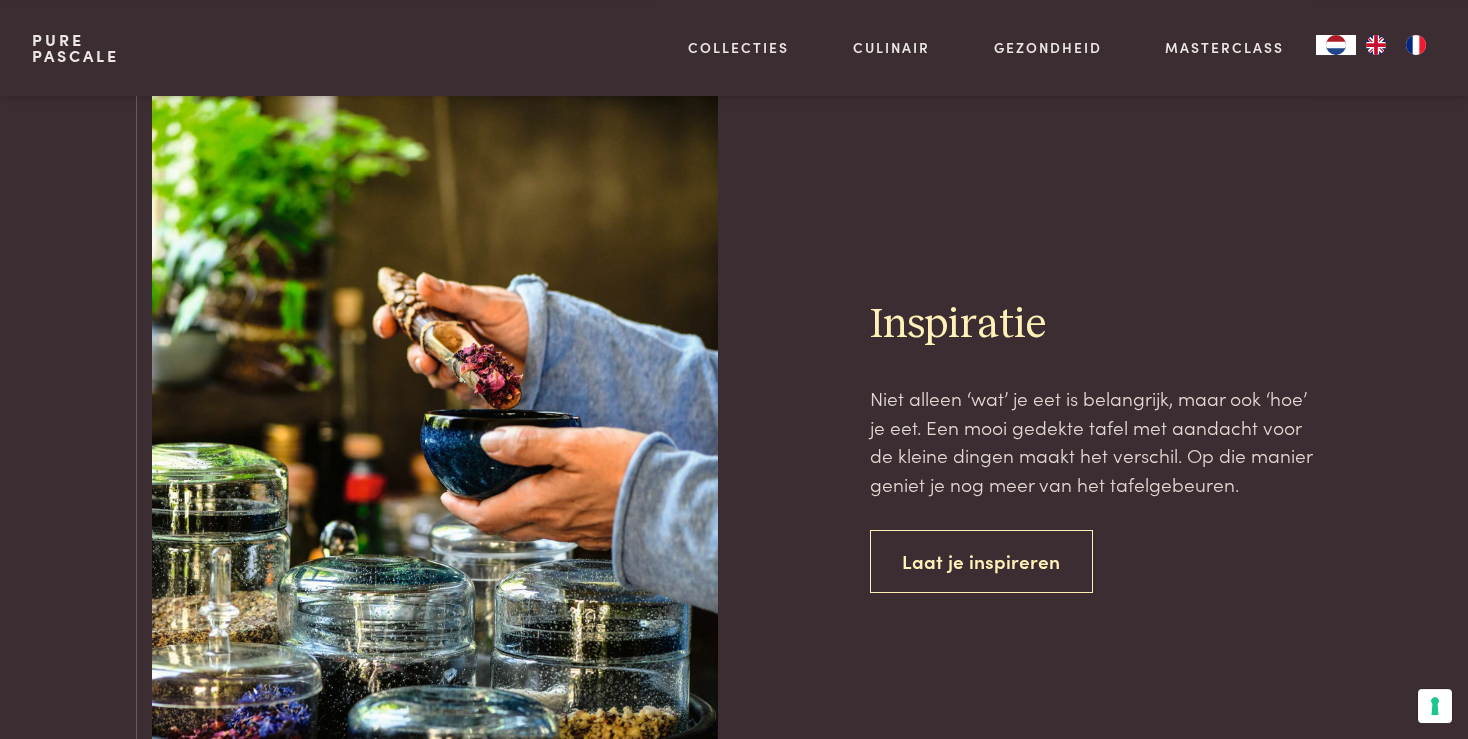 scroll, scrollTop: 7989, scrollLeft: 0, axis: vertical 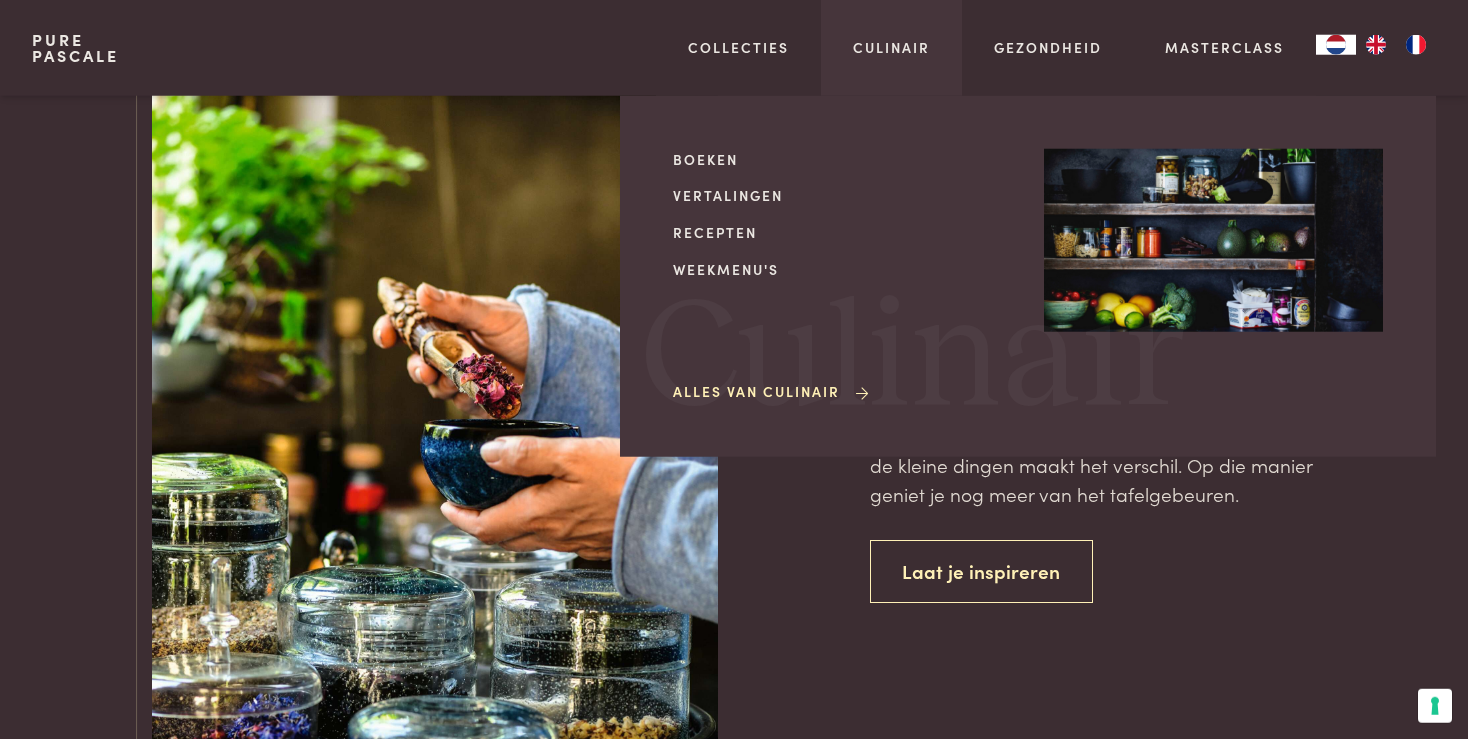 click on "Culinair
Boeken   Vertalingen   Recepten   Weekmenu's   Alles van Culinair     Culinair" at bounding box center (891, 48) 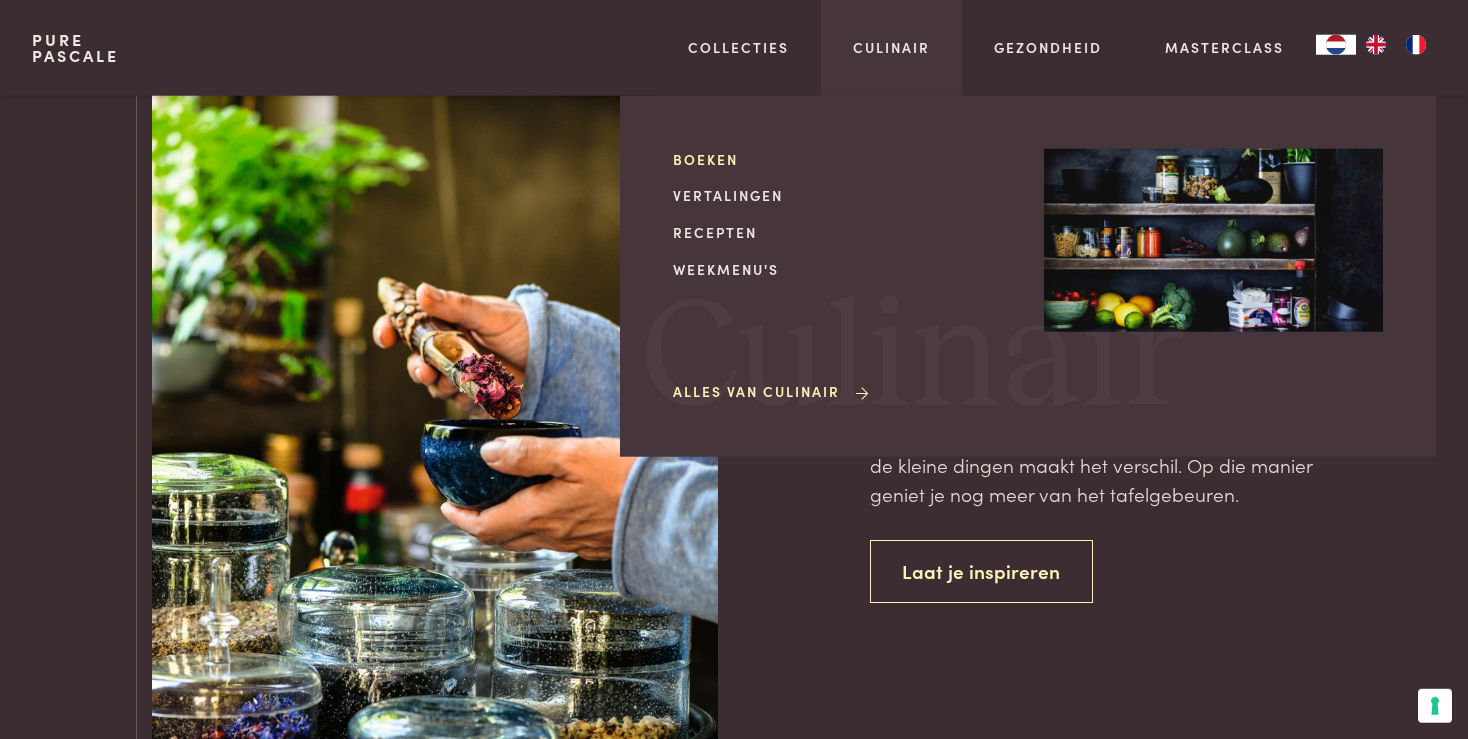 click on "Boeken" at bounding box center [842, 159] 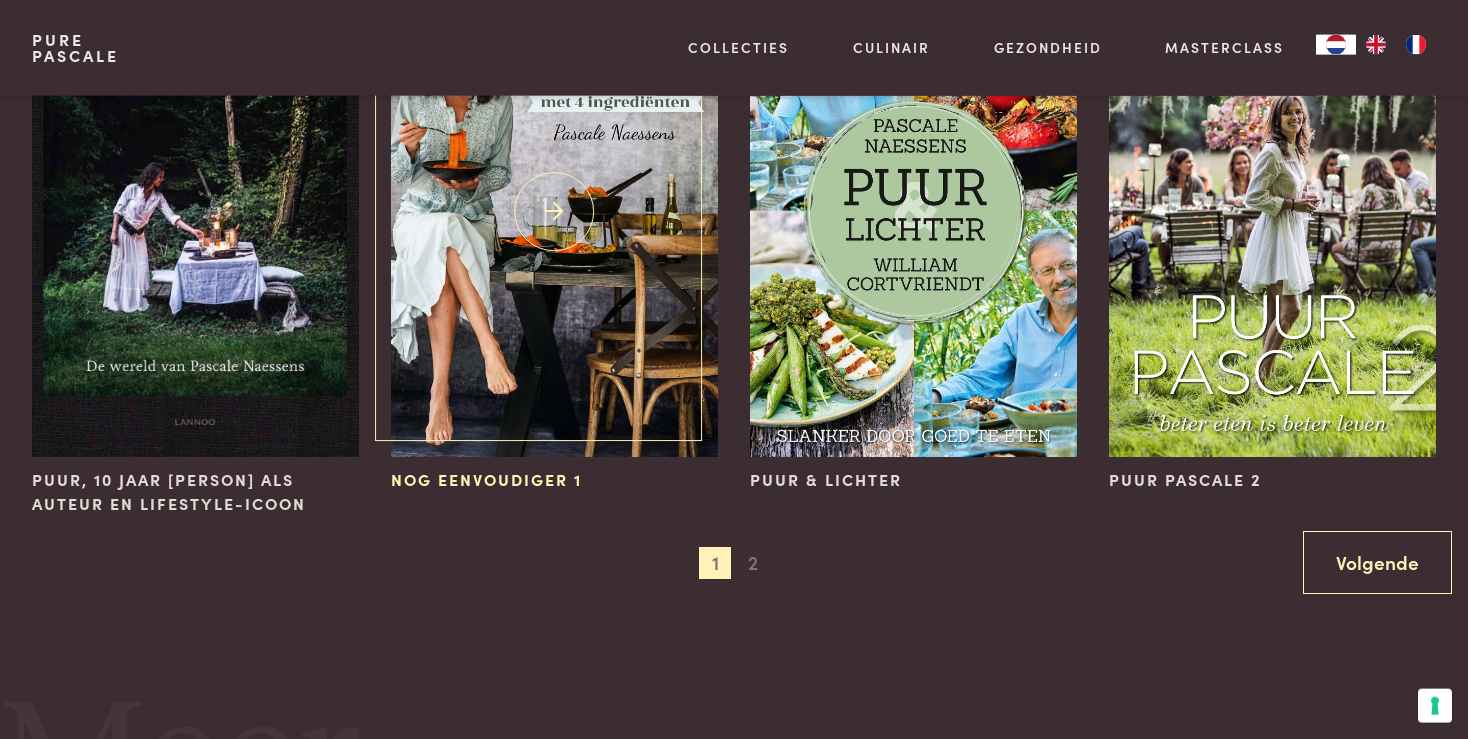 scroll, scrollTop: 2000, scrollLeft: 0, axis: vertical 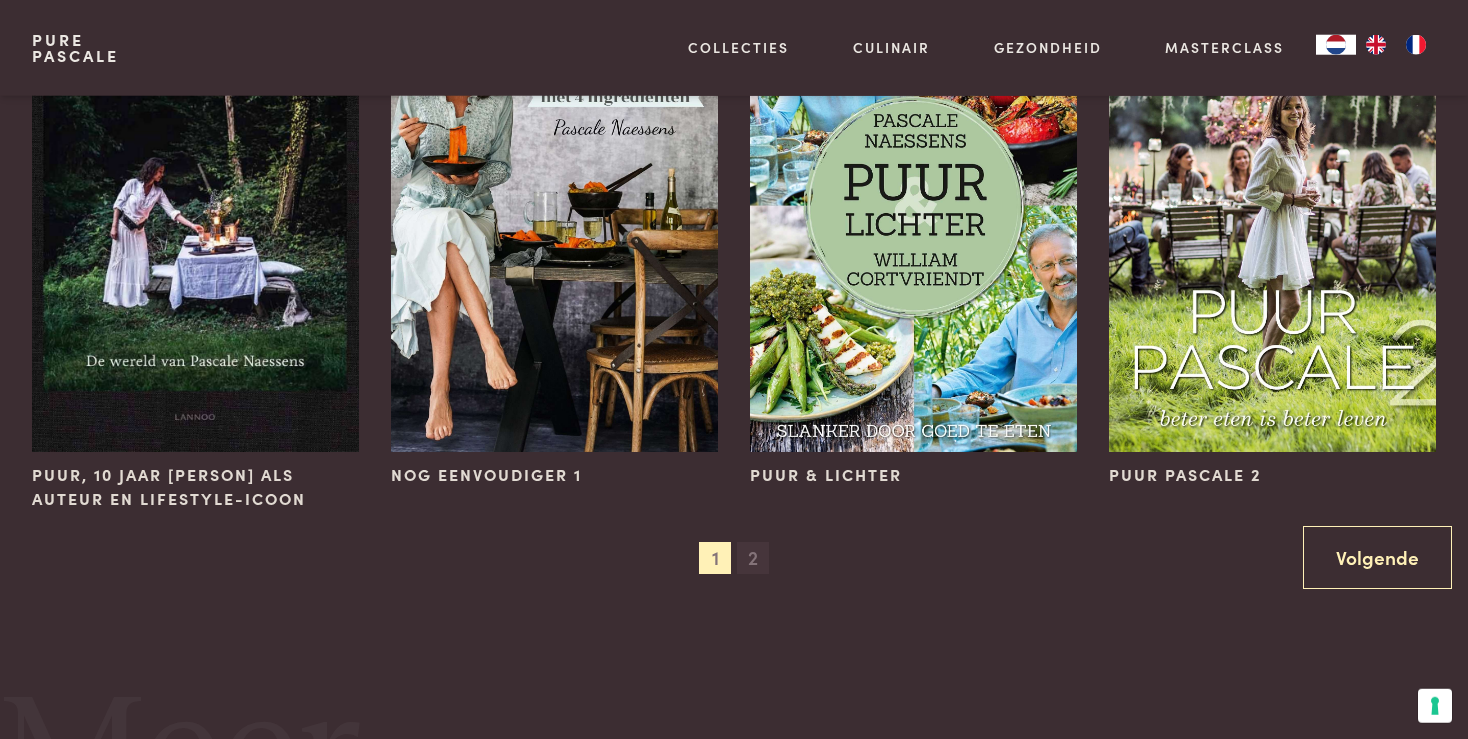 click on "2" at bounding box center [753, 558] 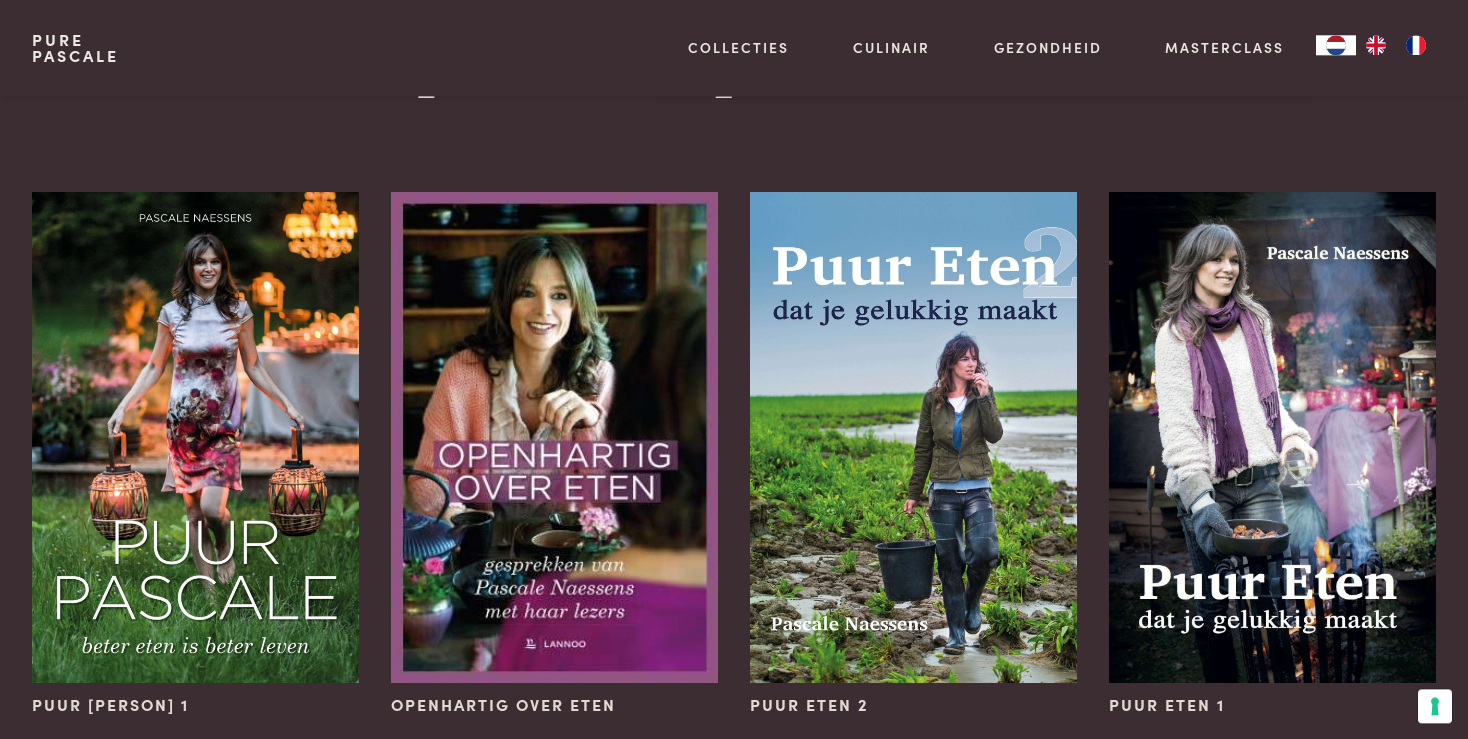 scroll, scrollTop: 67, scrollLeft: 0, axis: vertical 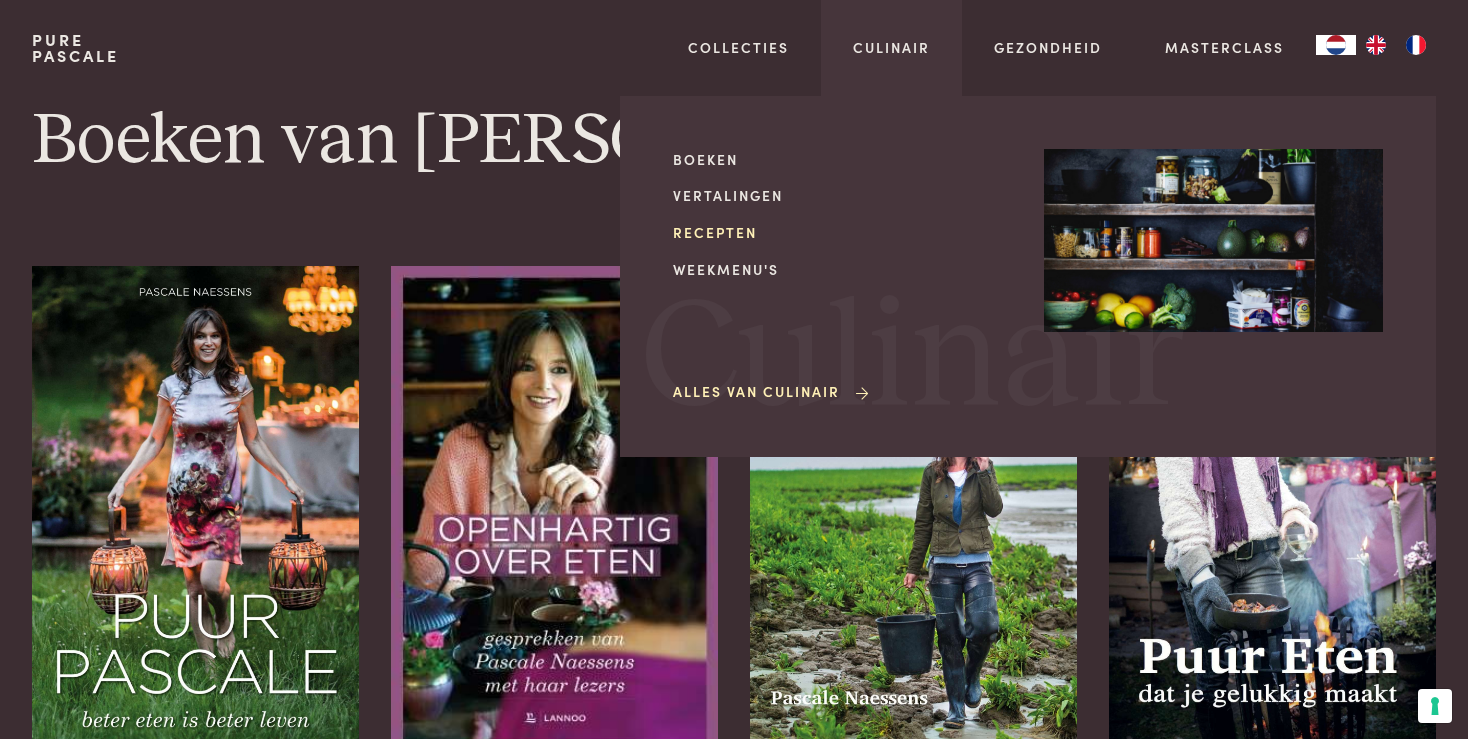 click on "Recepten" at bounding box center [842, 232] 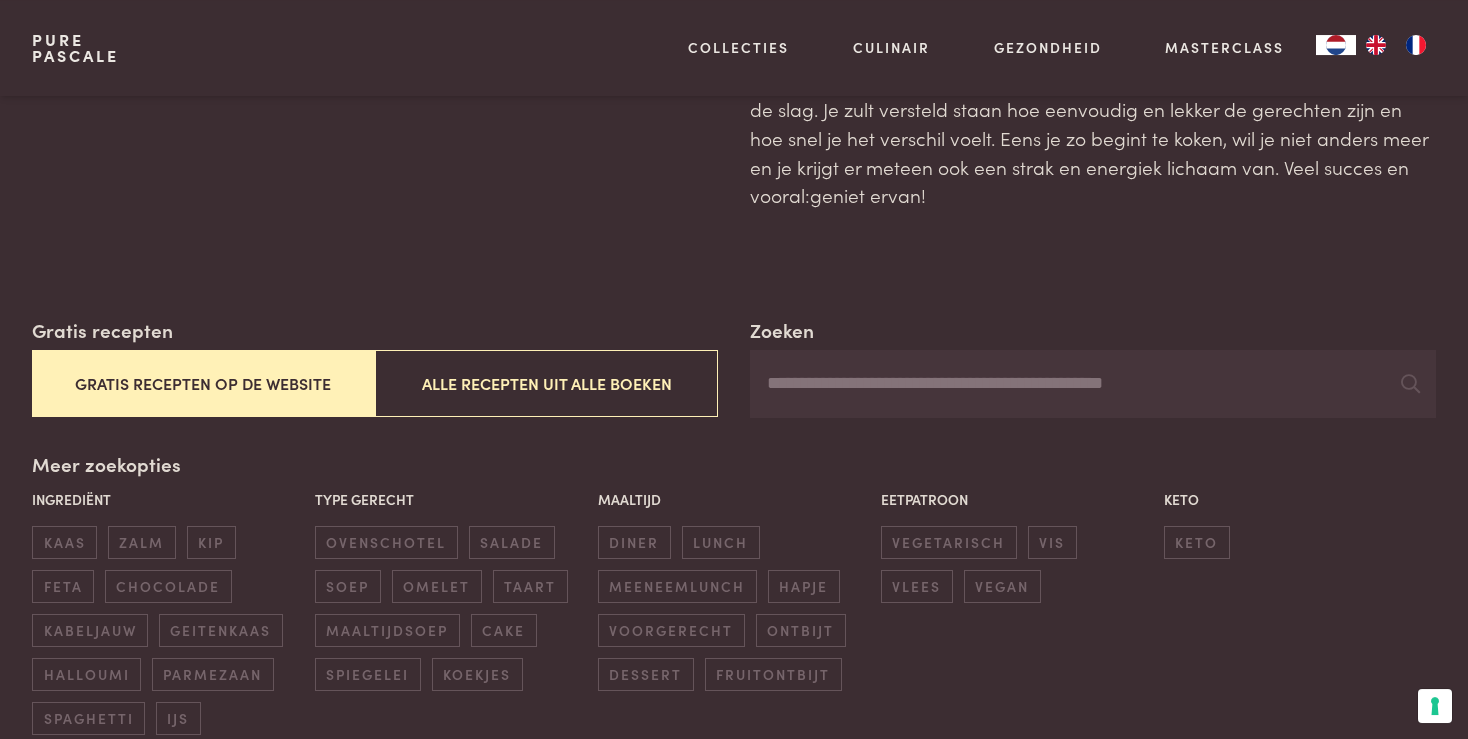scroll, scrollTop: 145, scrollLeft: 0, axis: vertical 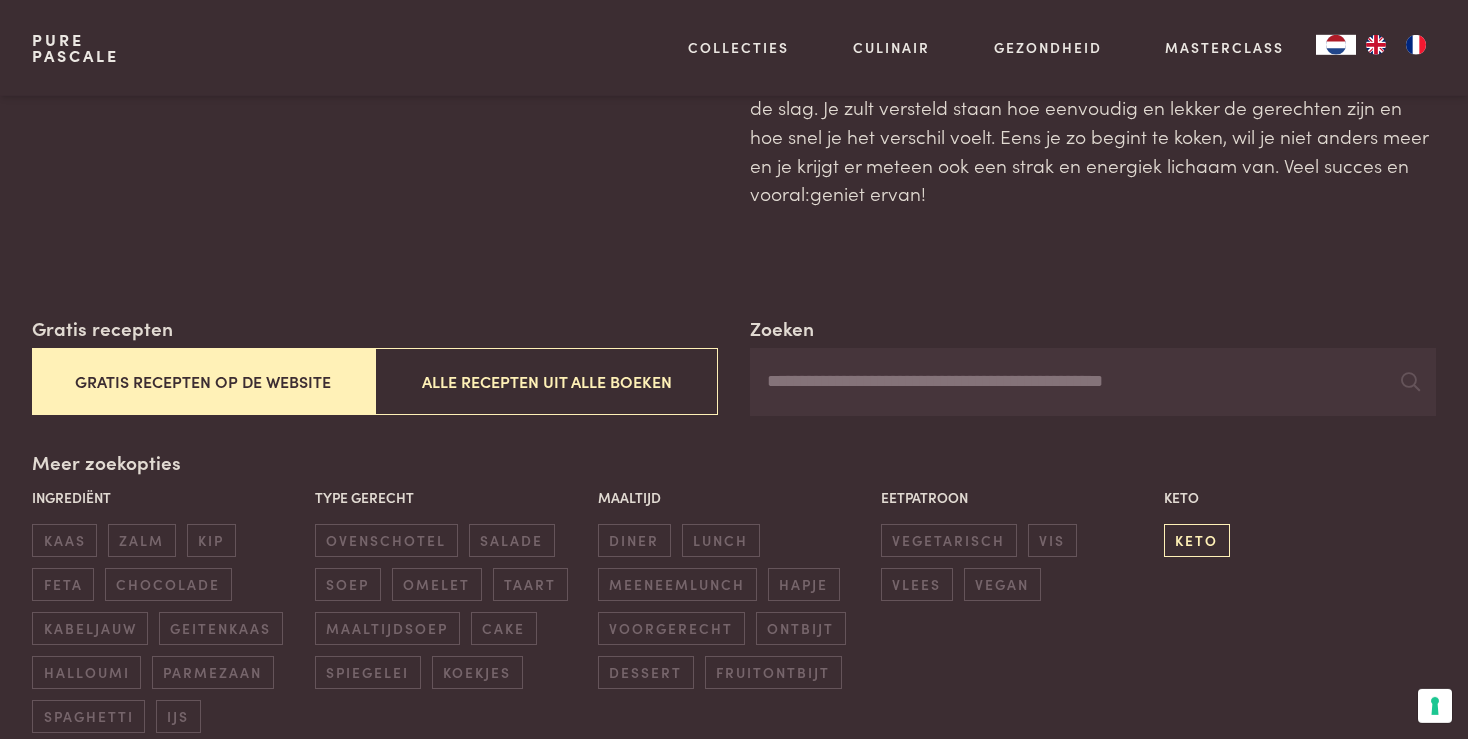 click on "keto" at bounding box center (1197, 540) 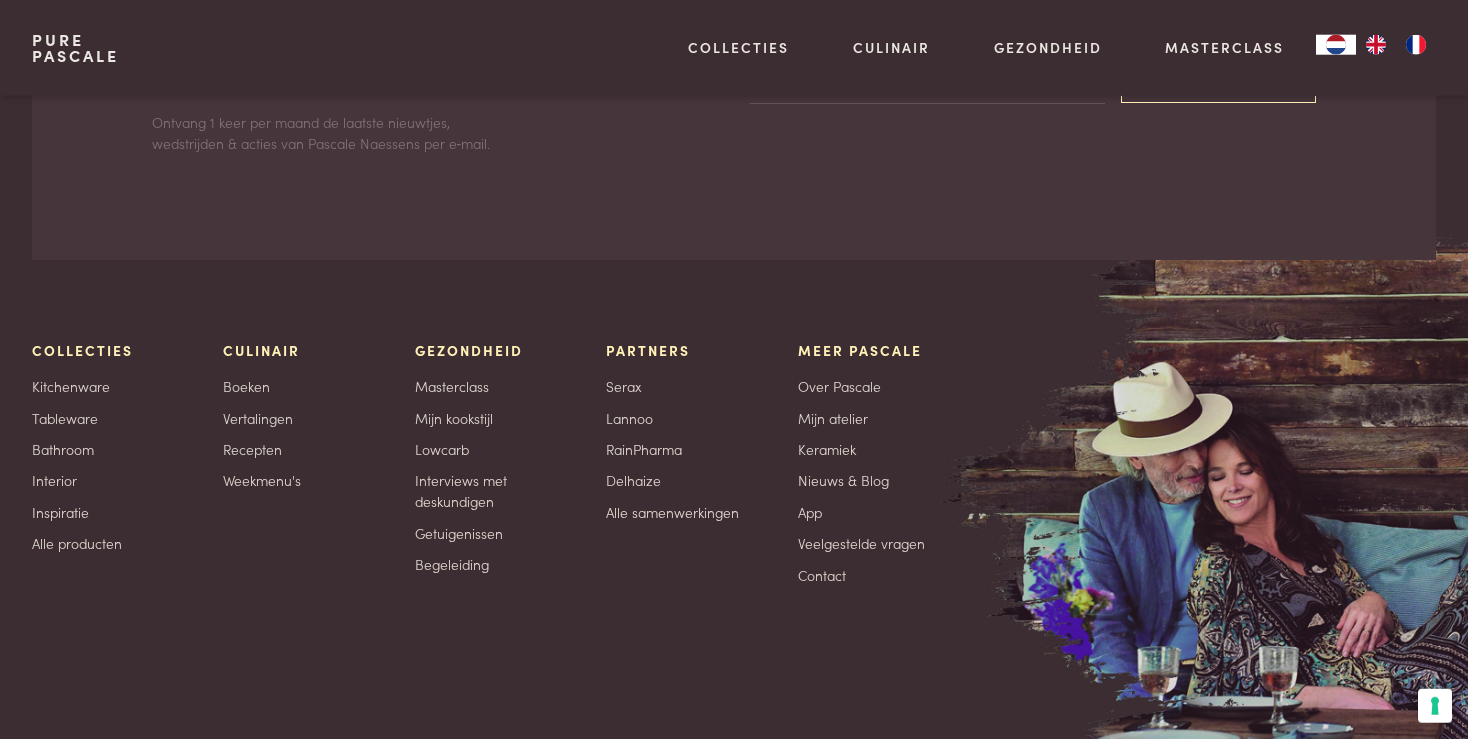 scroll, scrollTop: 9093, scrollLeft: 0, axis: vertical 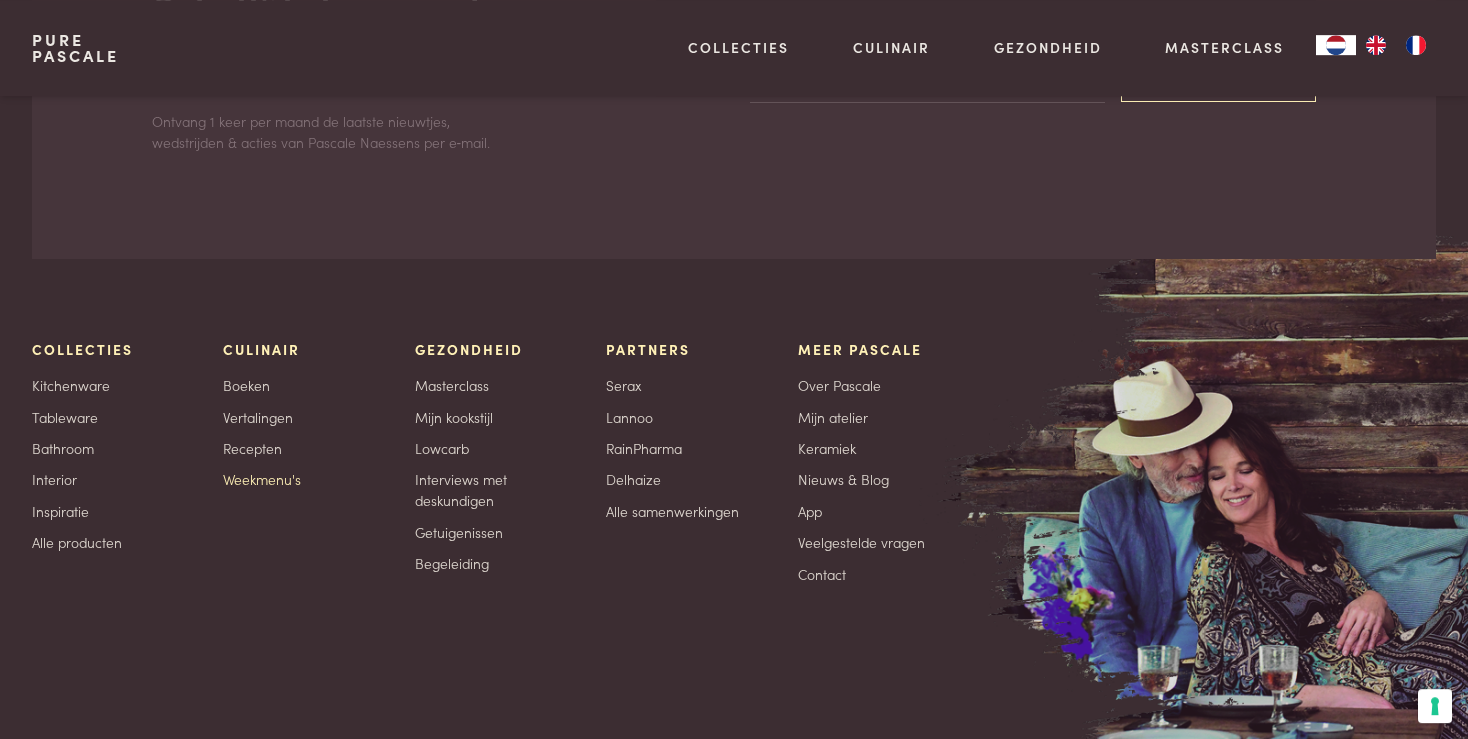 click on "Weekmenu's" at bounding box center [262, 479] 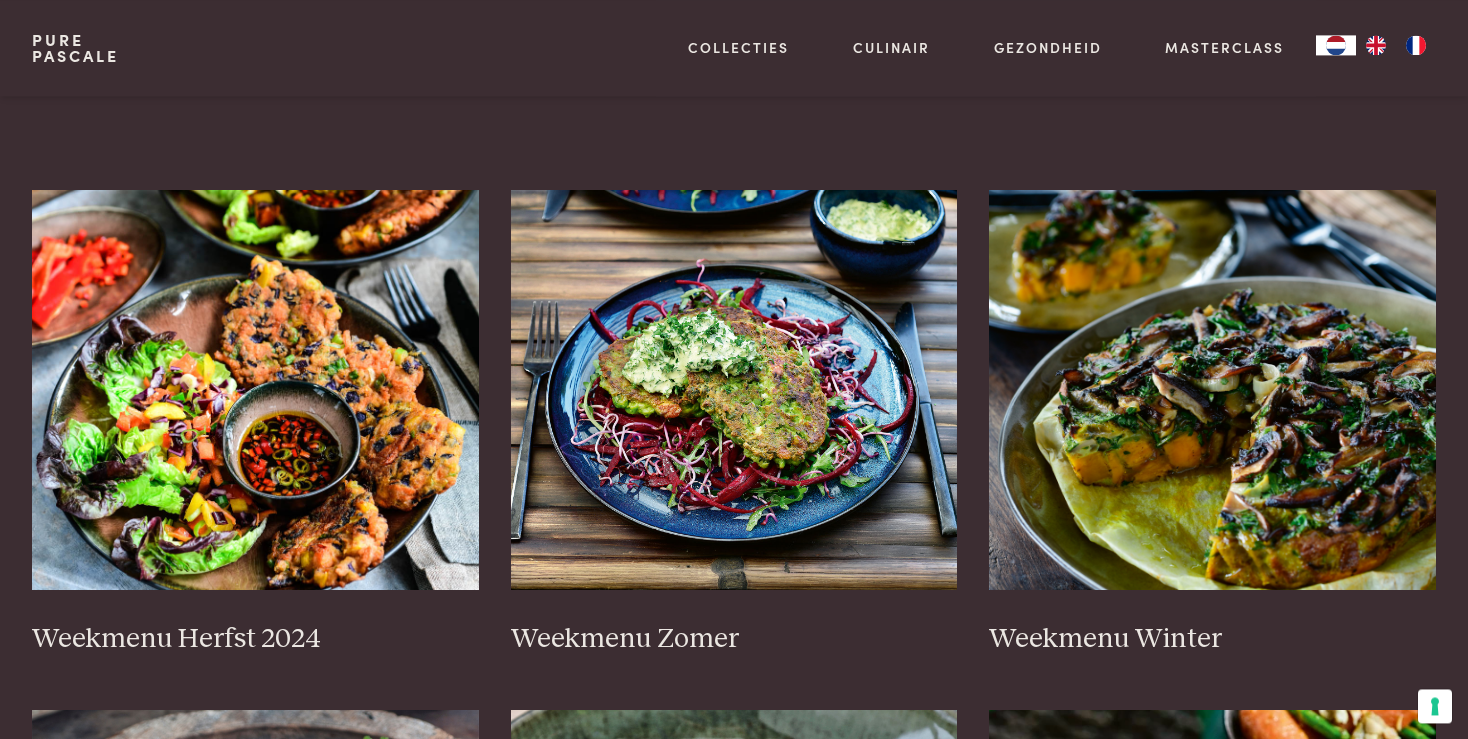 scroll, scrollTop: 335, scrollLeft: 0, axis: vertical 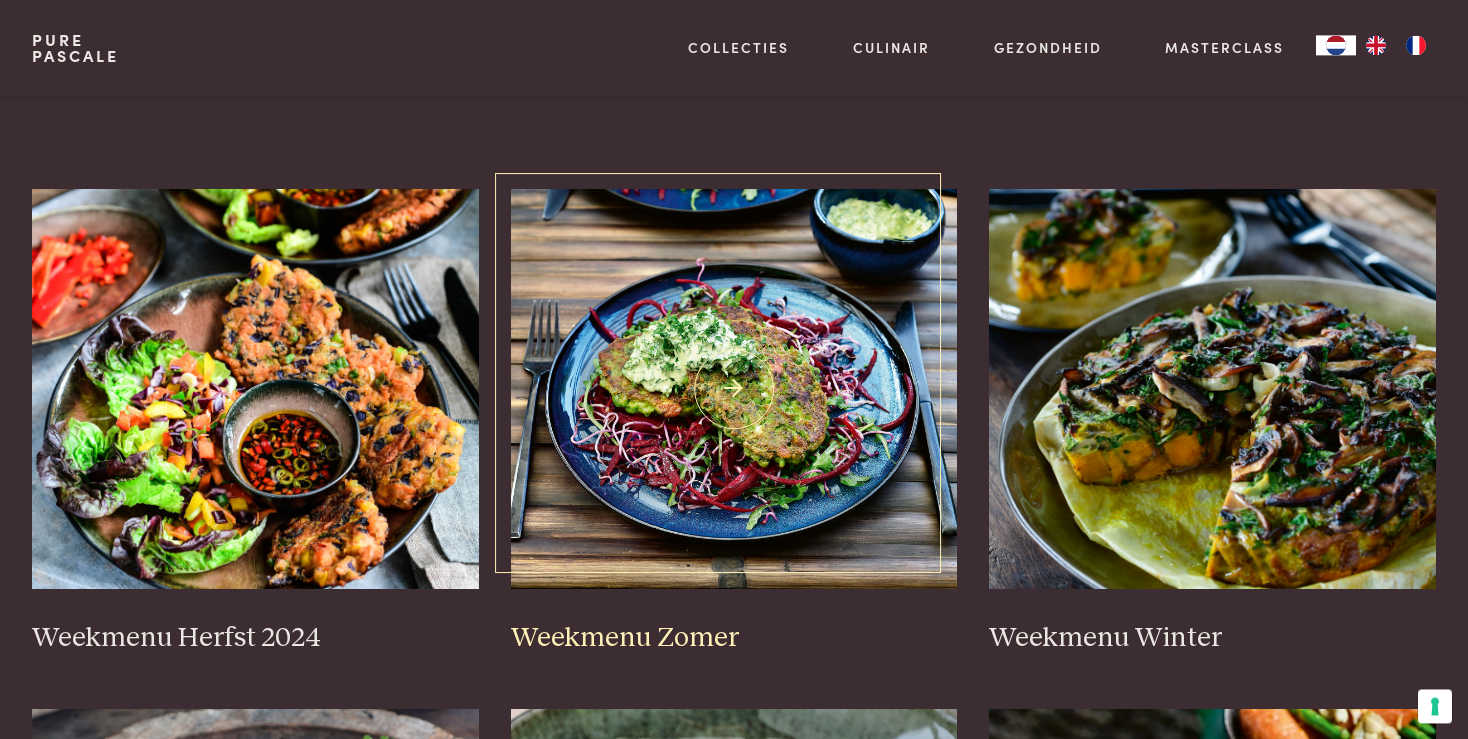 click on "Weekmenu Zomer" at bounding box center [734, 638] 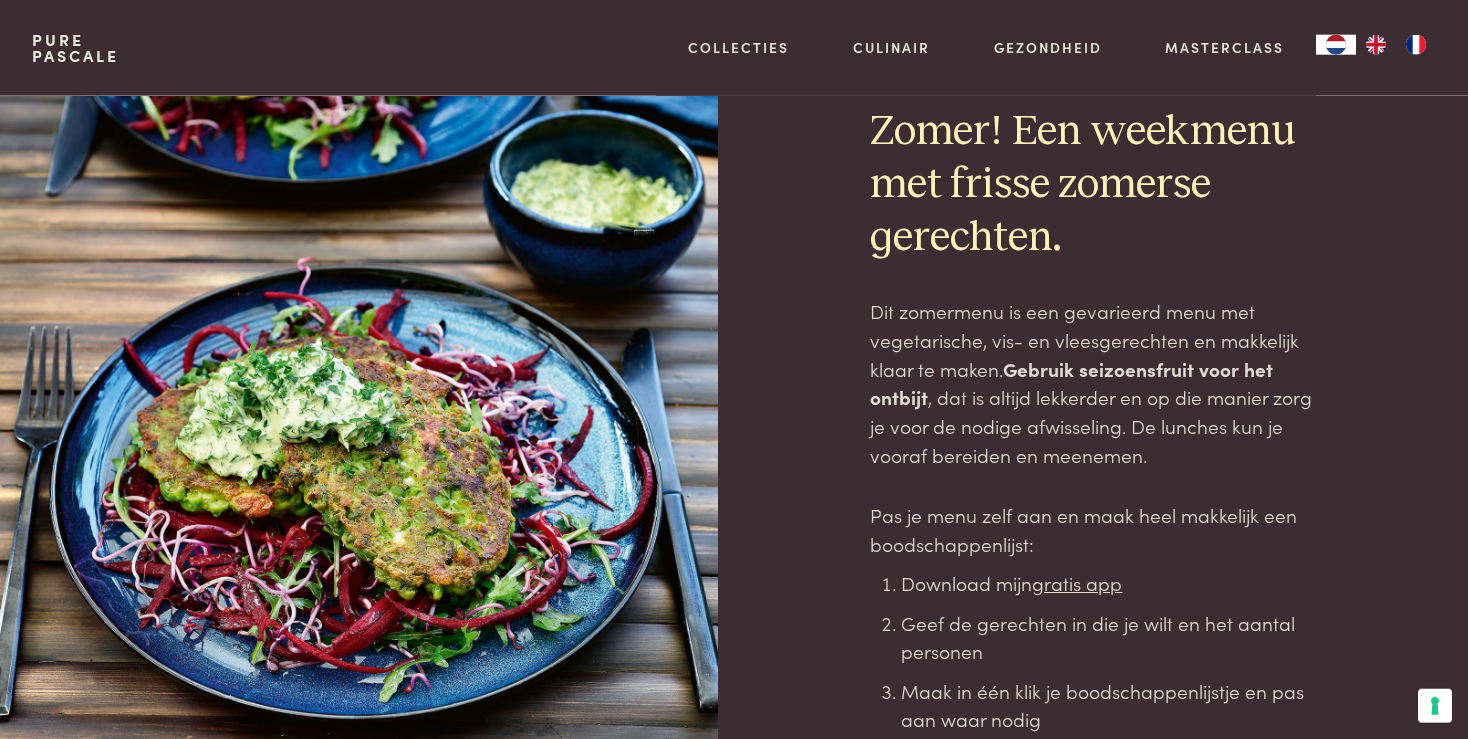 scroll, scrollTop: 0, scrollLeft: 0, axis: both 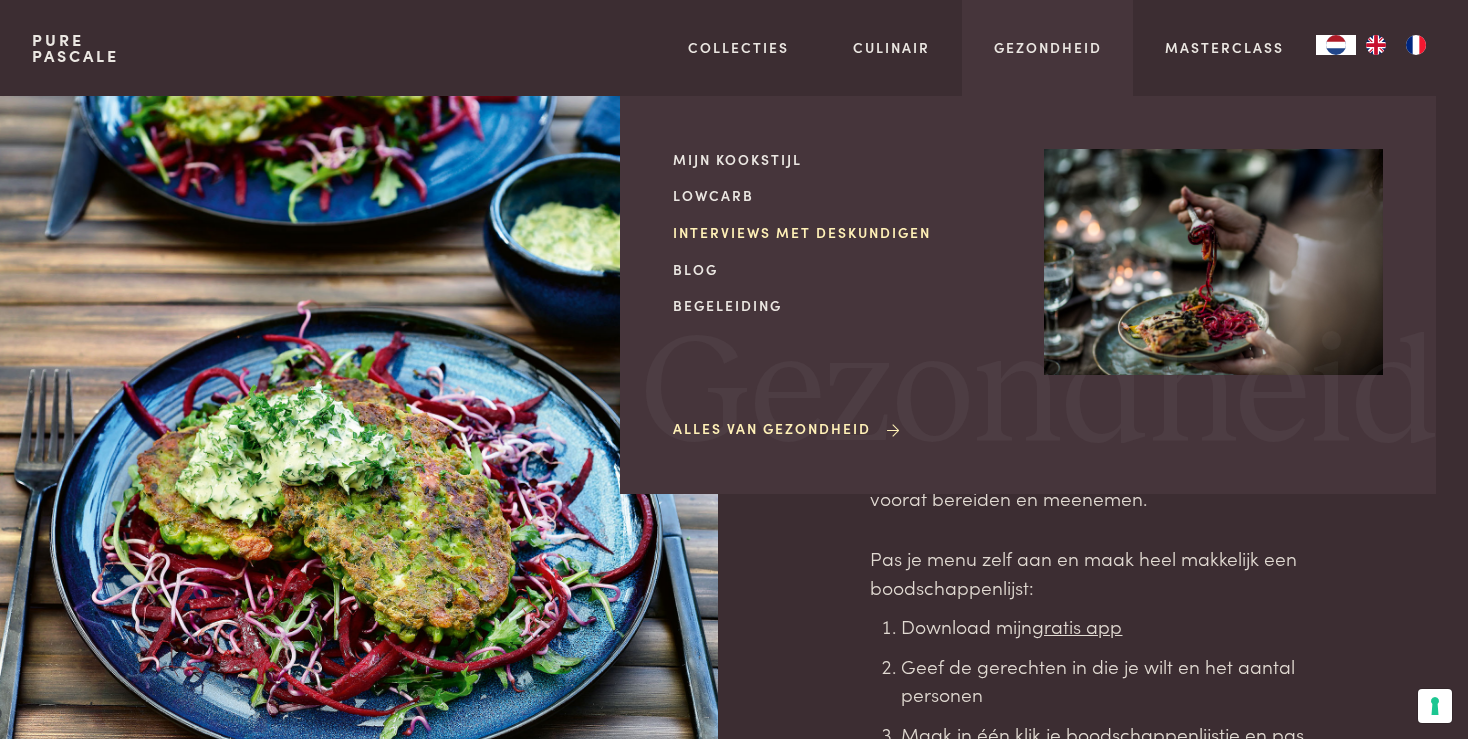 click on "Interviews met deskundigen" at bounding box center (842, 232) 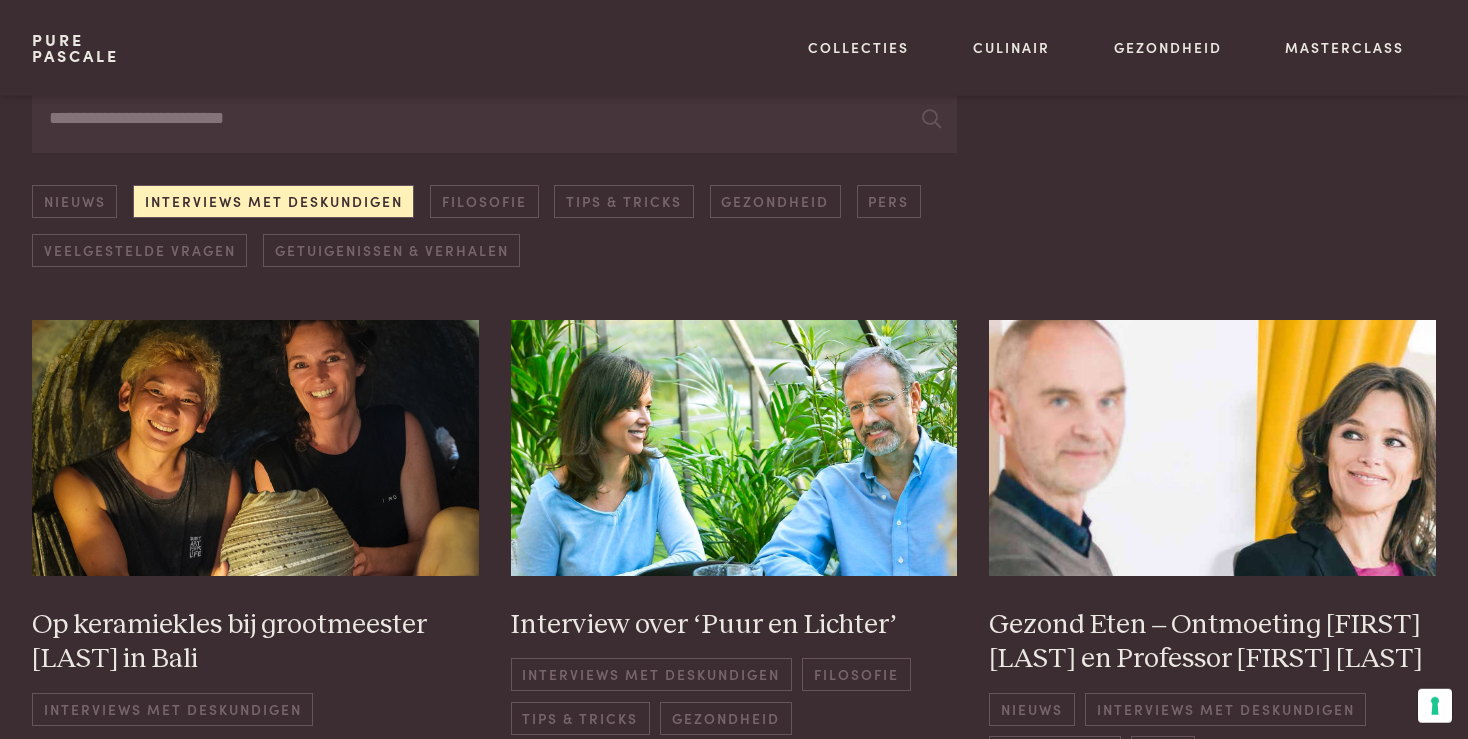 scroll, scrollTop: 236, scrollLeft: 0, axis: vertical 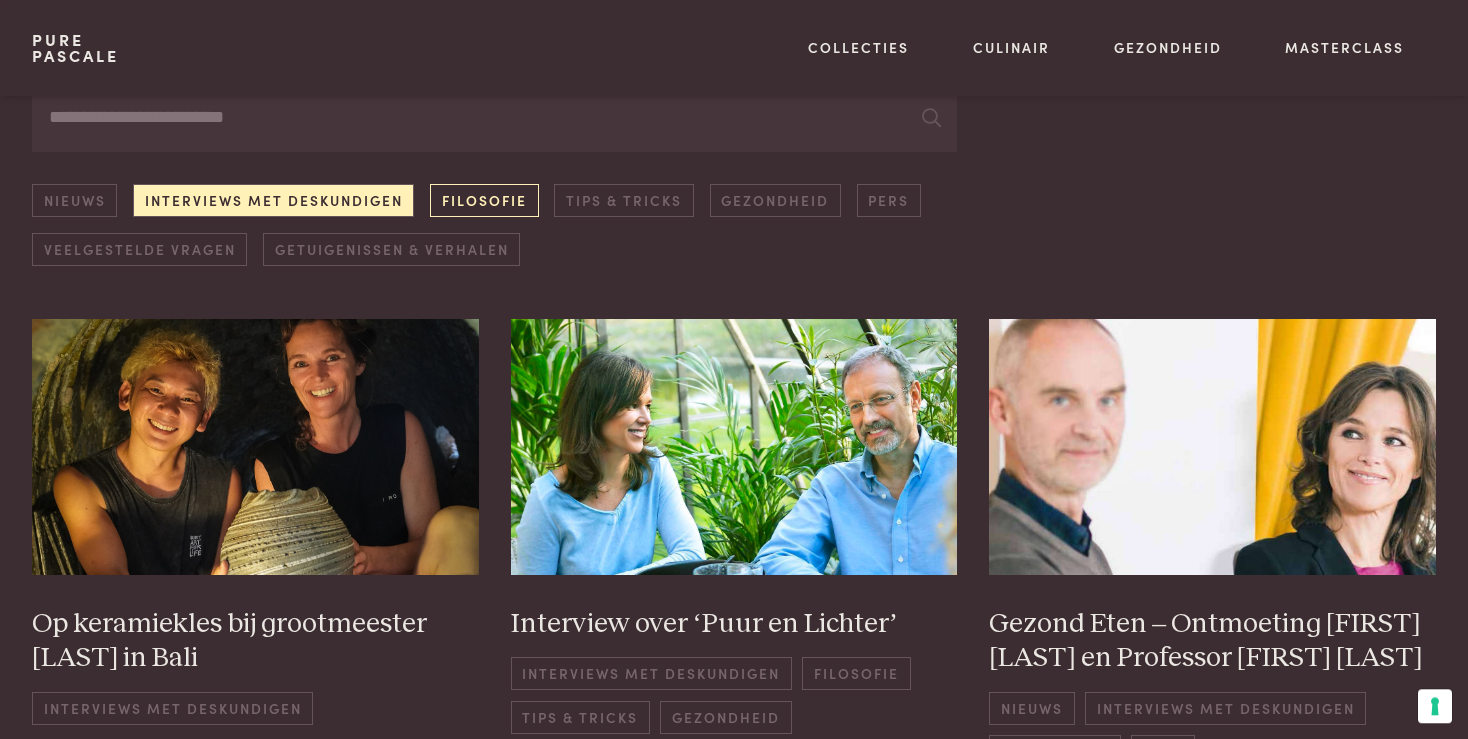 click on "Filosofie" at bounding box center [484, 200] 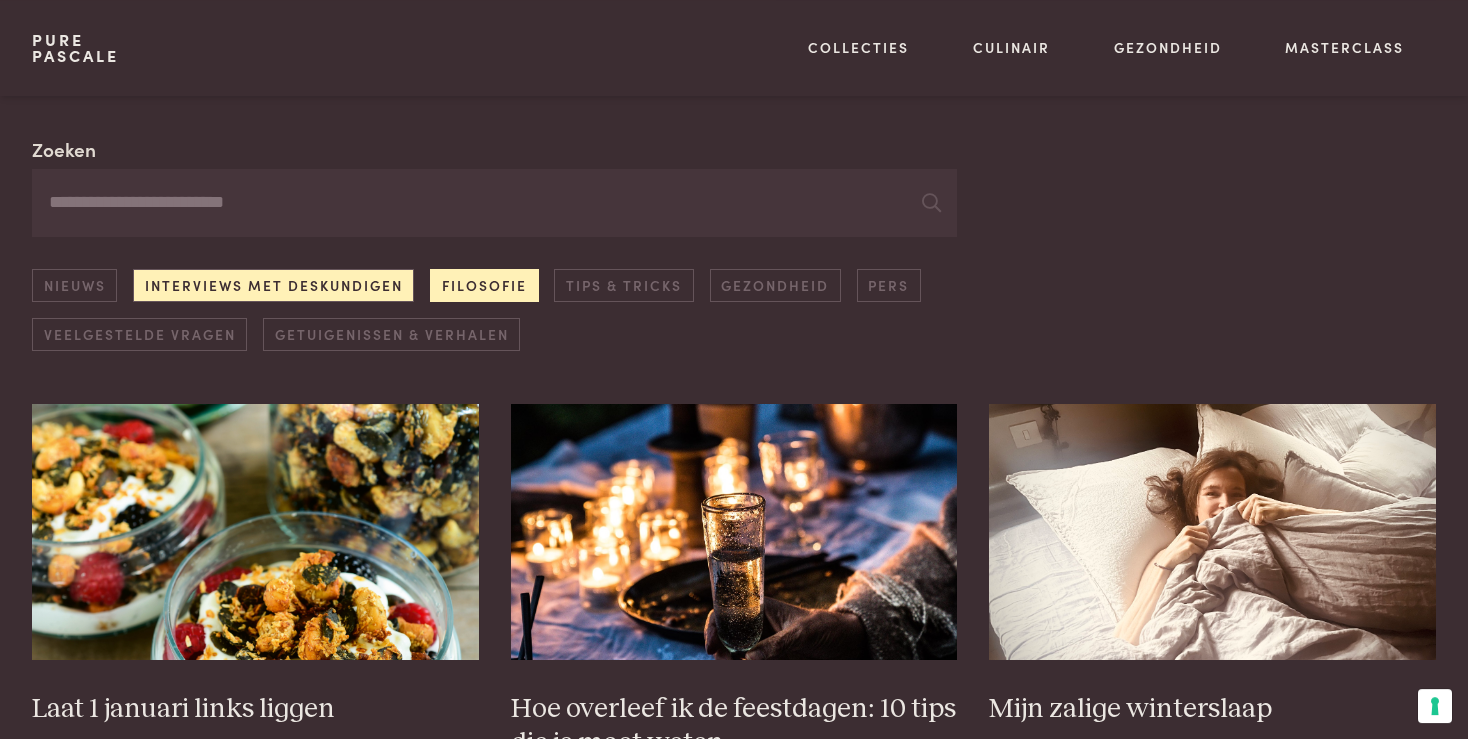scroll, scrollTop: 0, scrollLeft: 0, axis: both 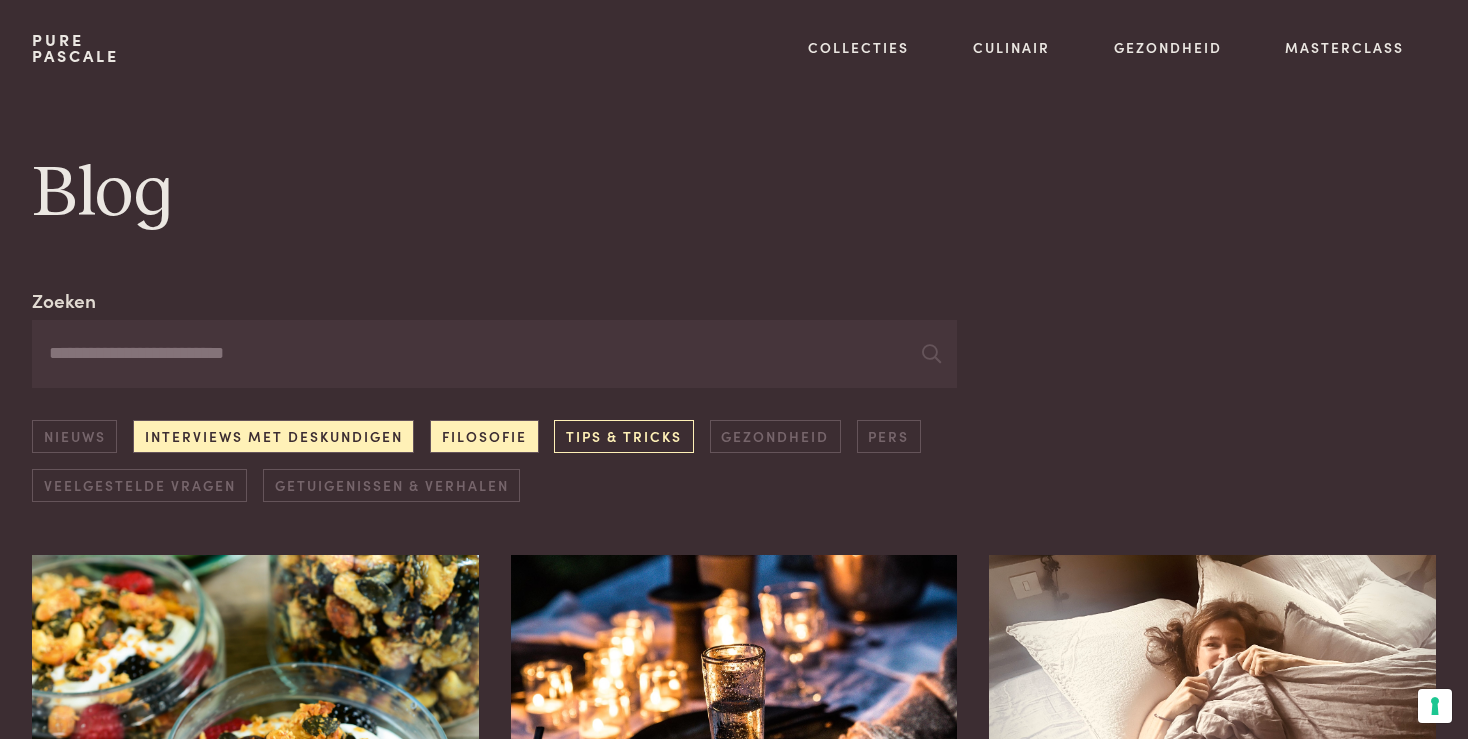 click on "Tips & Tricks" at bounding box center [623, 436] 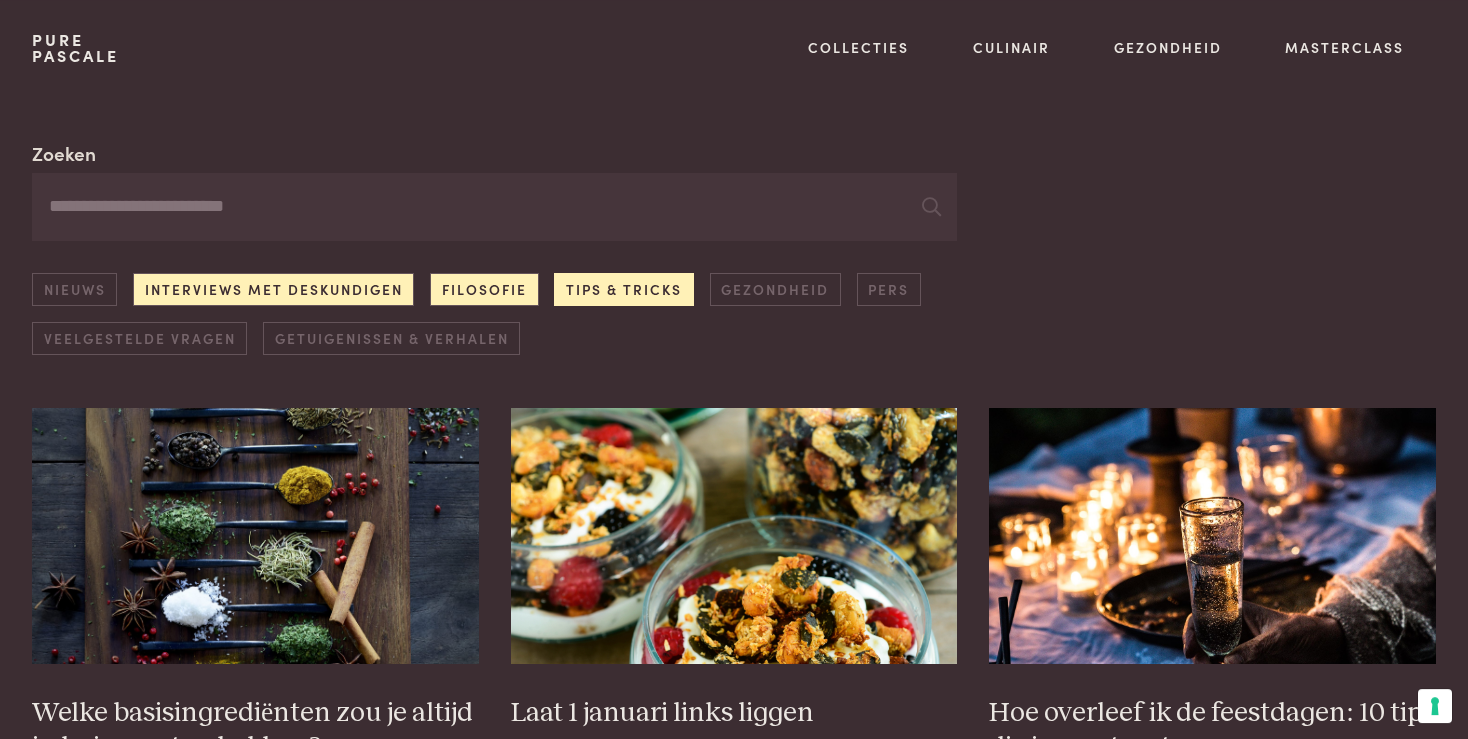 scroll, scrollTop: 0, scrollLeft: 0, axis: both 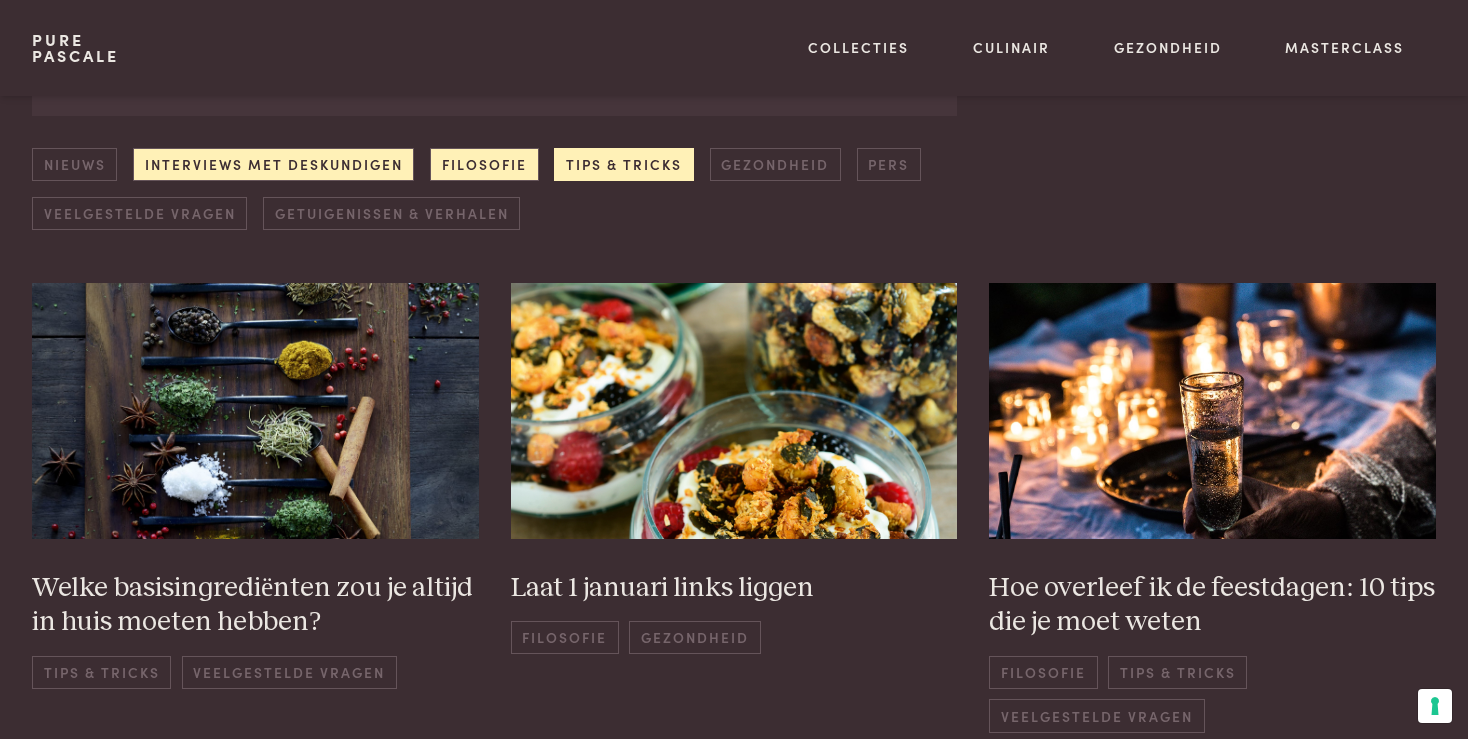 click on "Tips & Tricks" at bounding box center (623, 164) 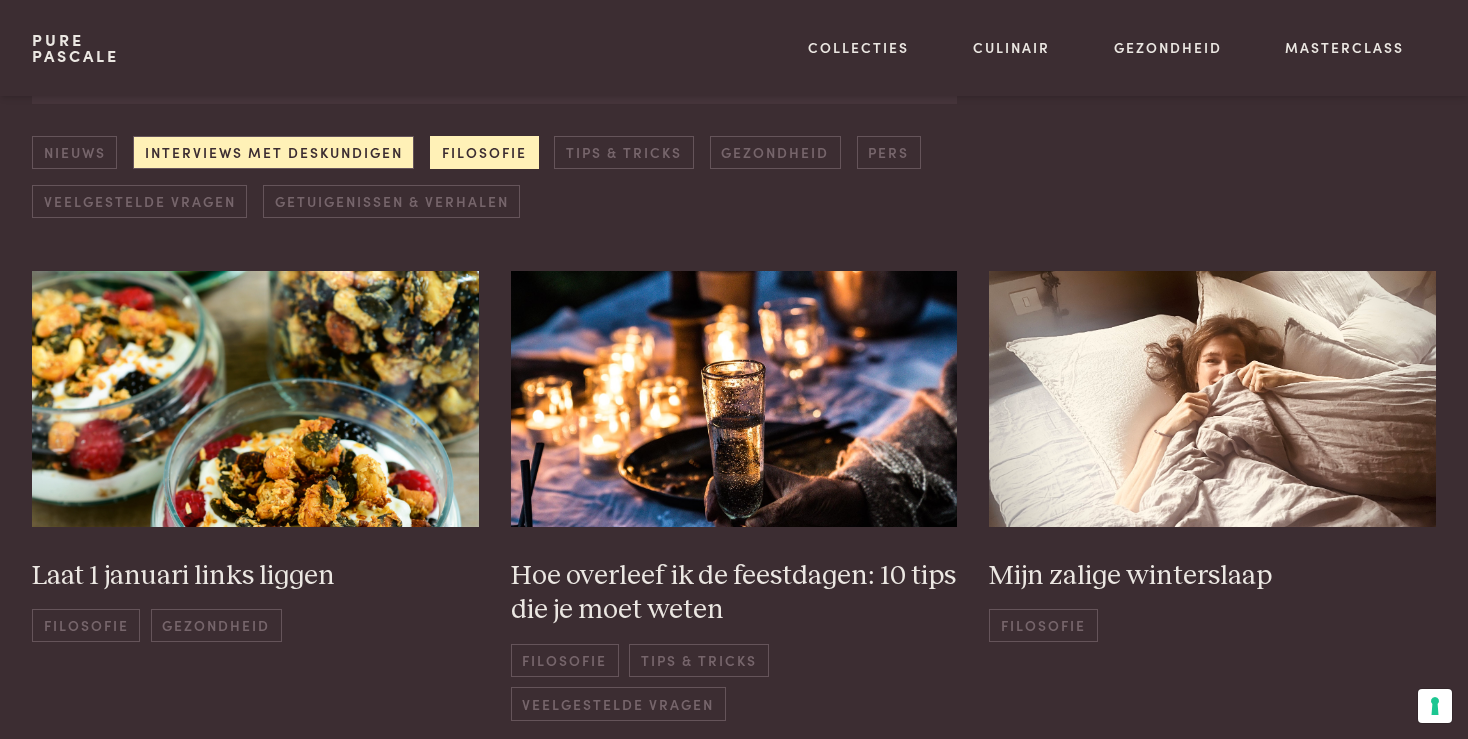 scroll, scrollTop: 286, scrollLeft: 0, axis: vertical 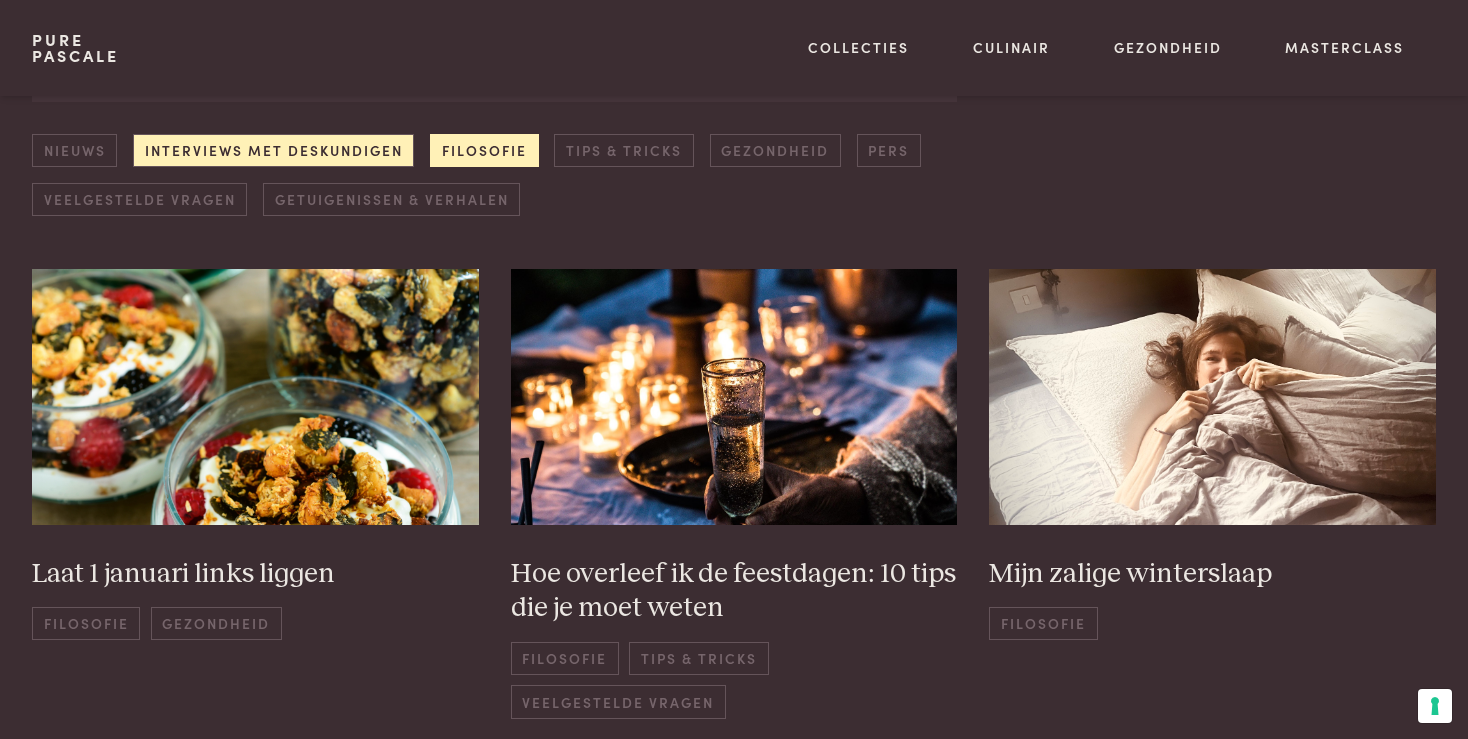 click on "Filosofie" at bounding box center (484, 150) 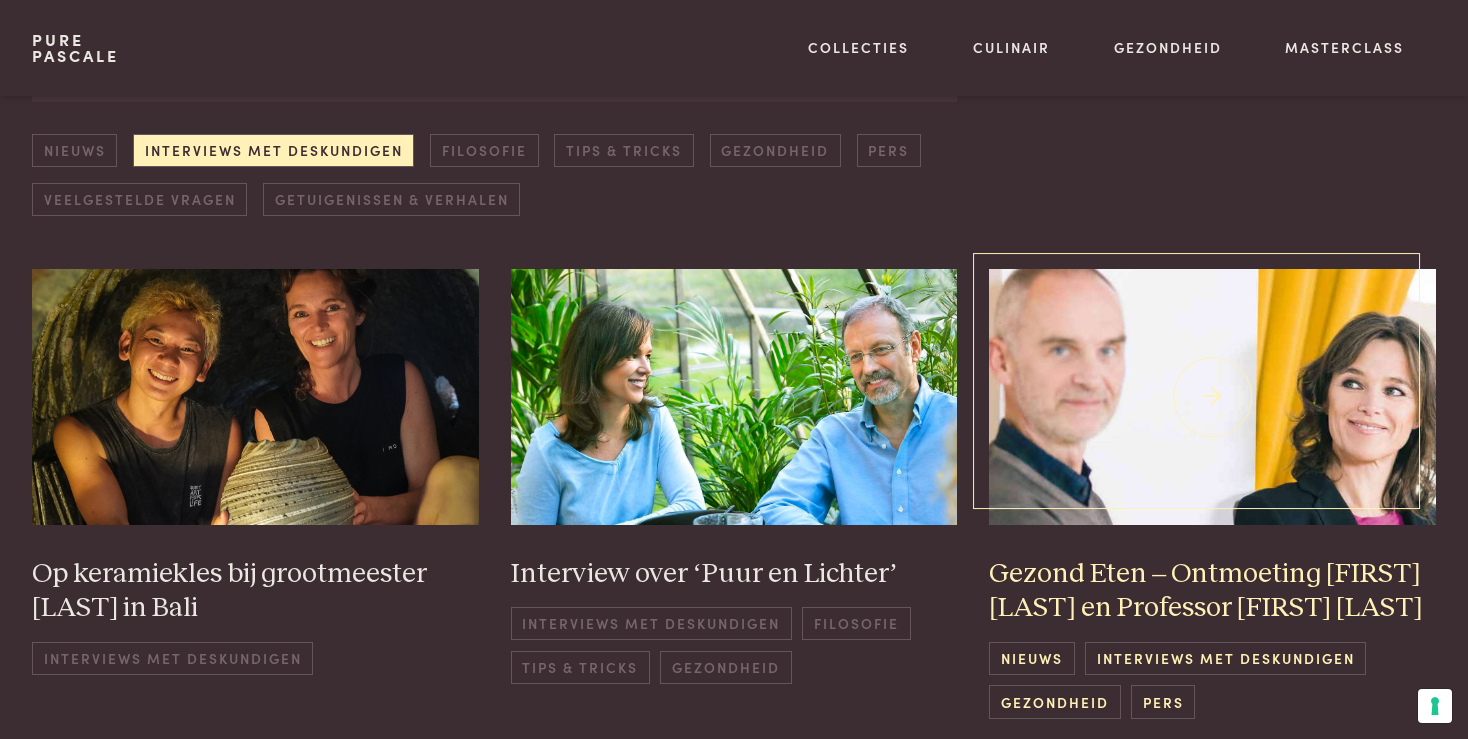 click on "Gezond Eten – Ontmoeting Pascale Naessens en Professor Hanno Pijl   Nieuws Interviews met deskundigen Gezondheid Pers" at bounding box center [1212, 494] 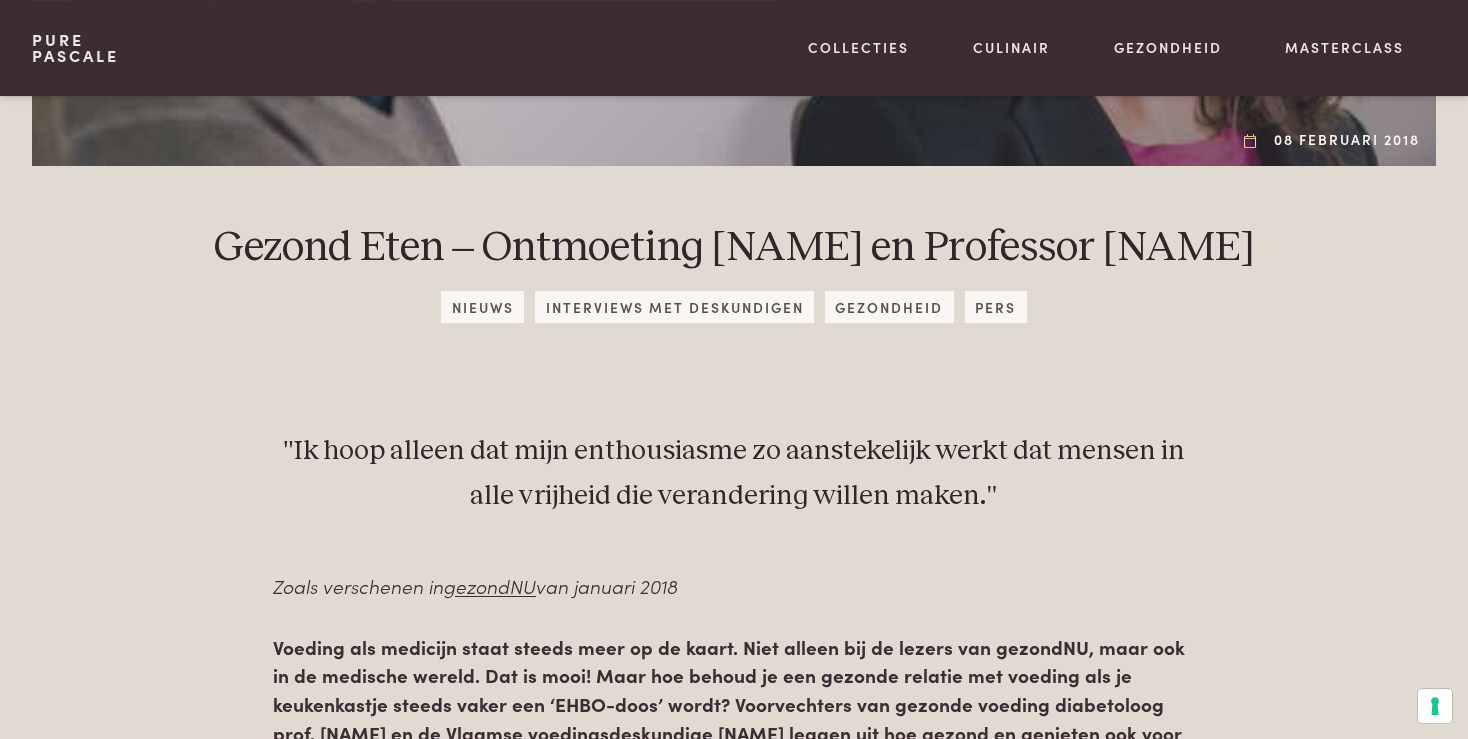 scroll, scrollTop: 638, scrollLeft: 0, axis: vertical 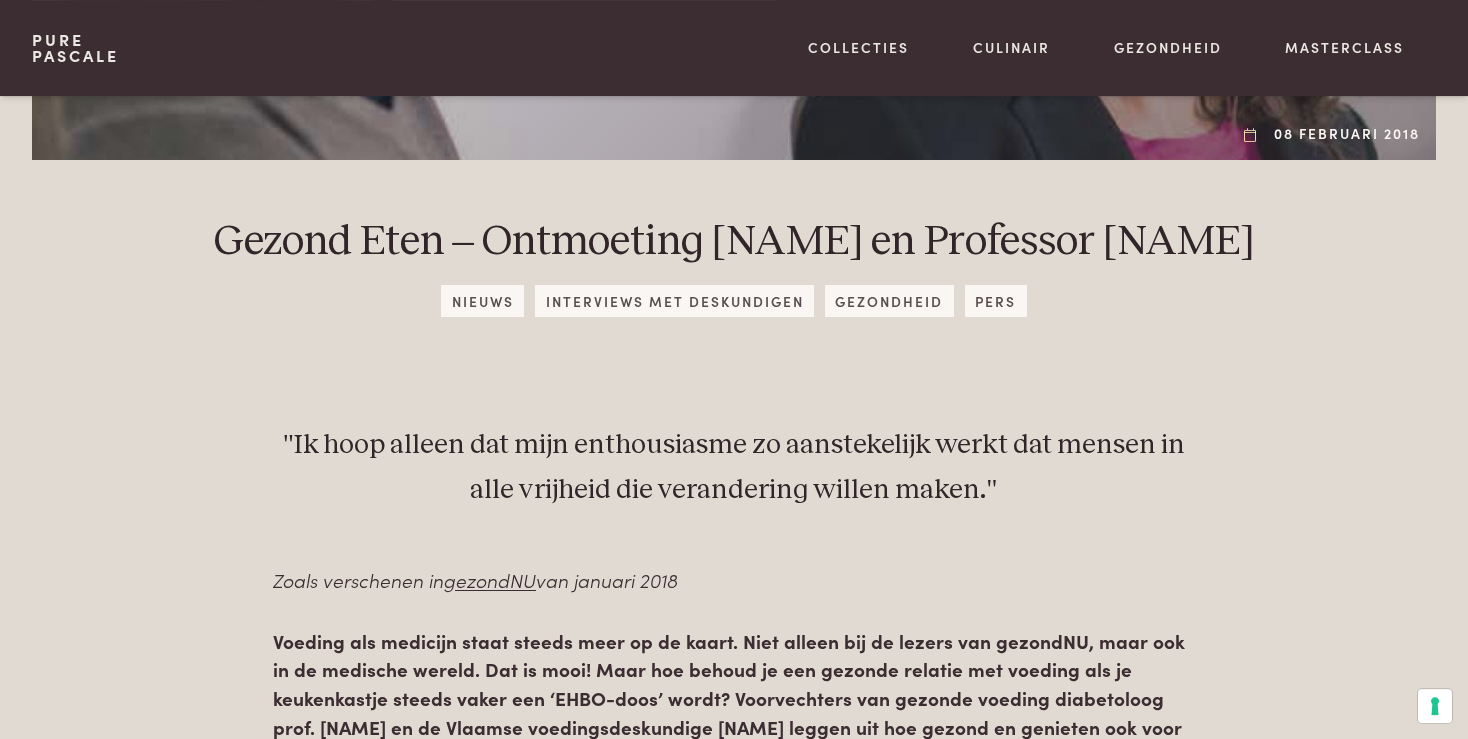 click on "Nieuws" at bounding box center [482, 300] 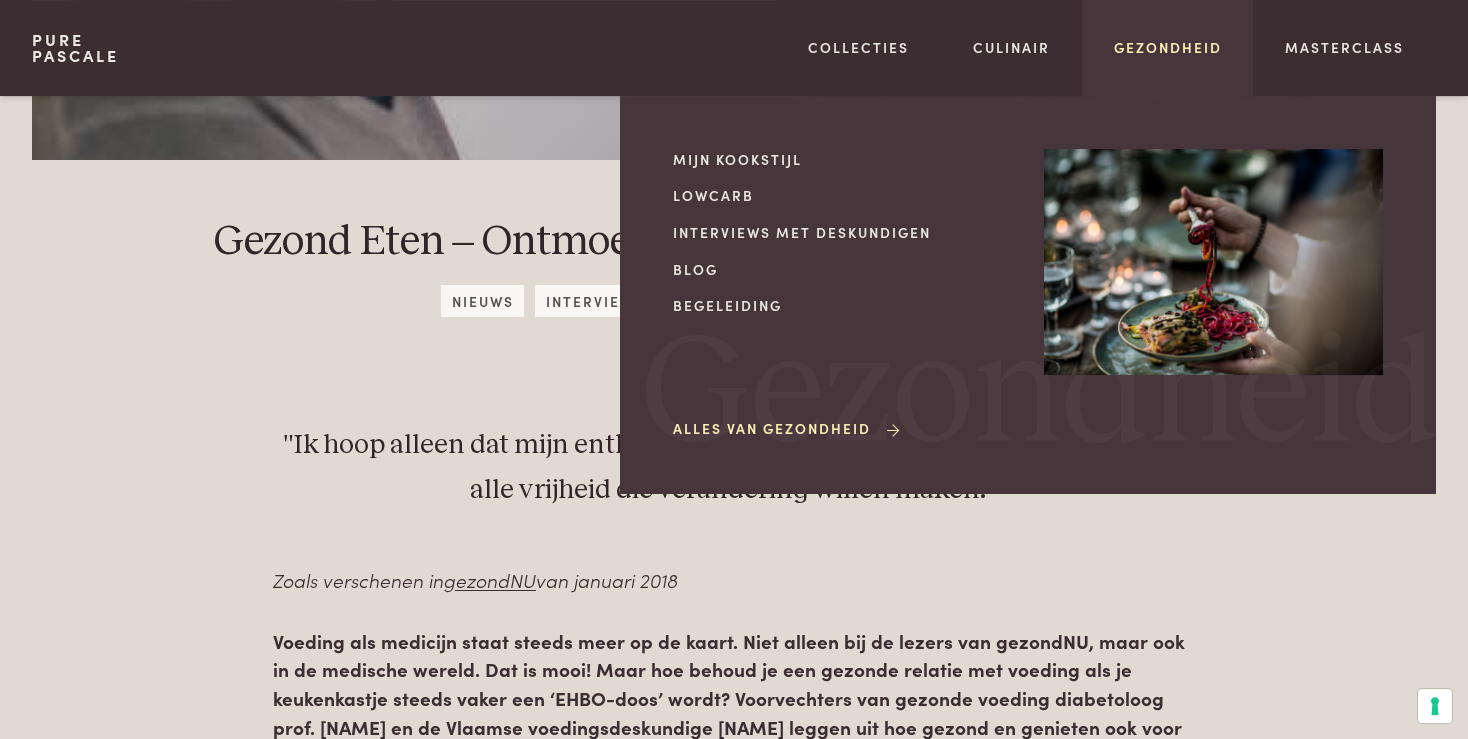 click on "Gezondheid" at bounding box center [1168, 47] 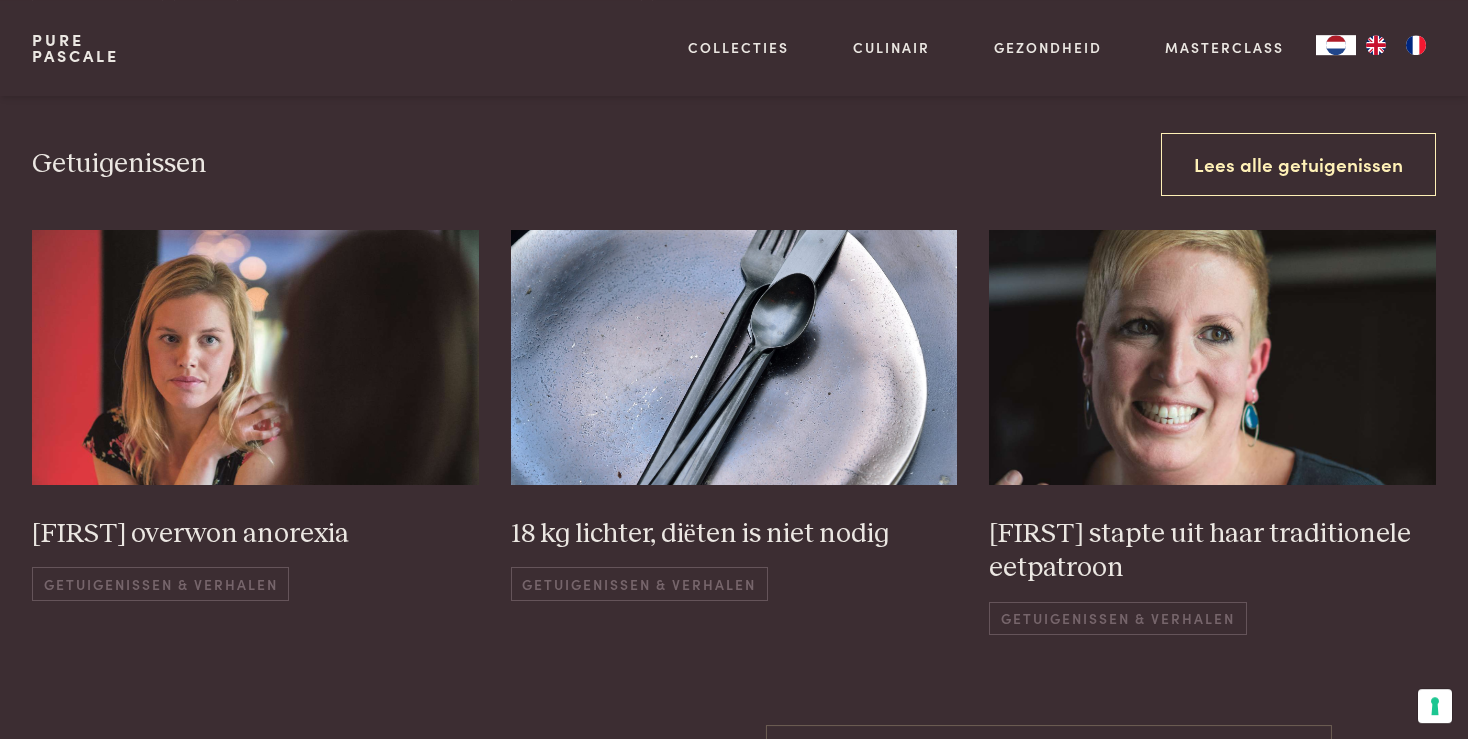 scroll, scrollTop: 2857, scrollLeft: 0, axis: vertical 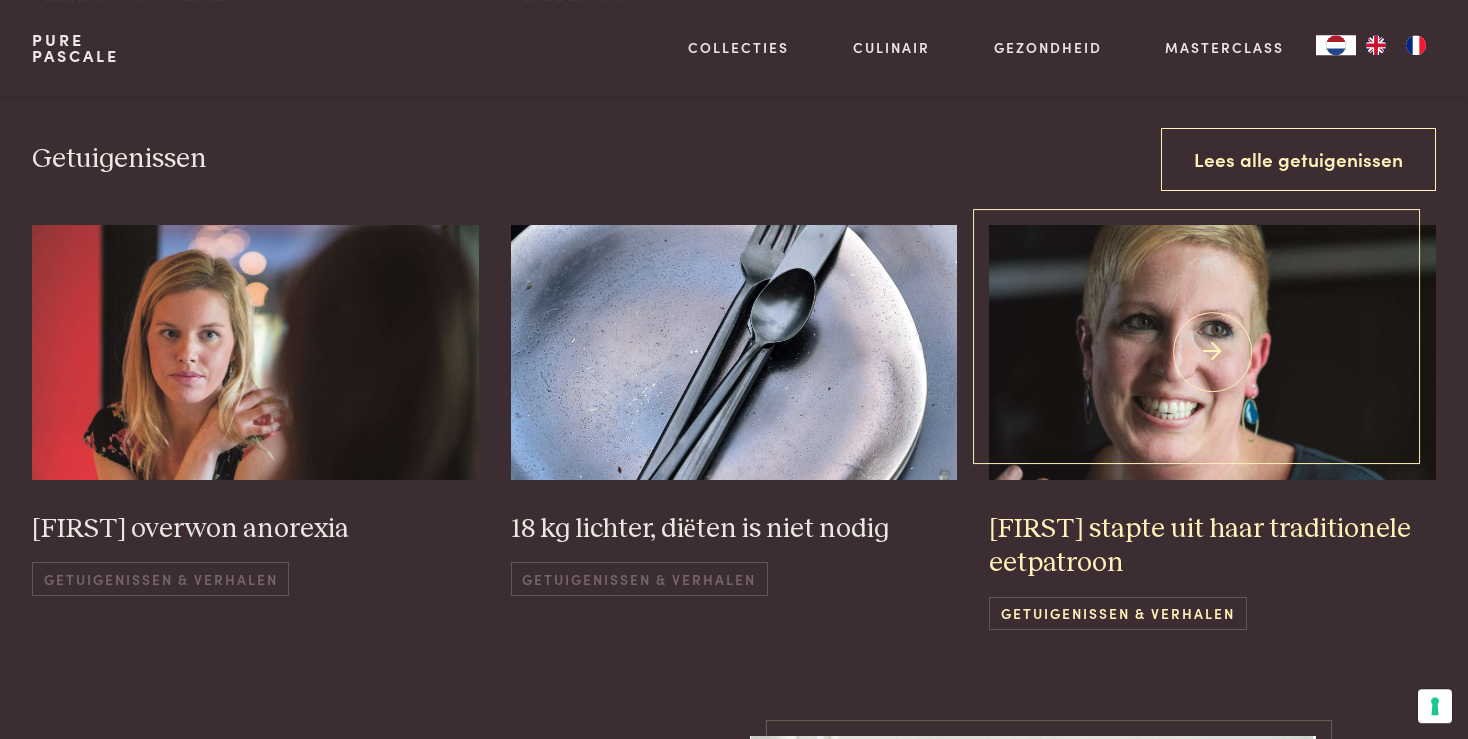click on "Getuigenissen & Verhalen" at bounding box center (1117, 613) 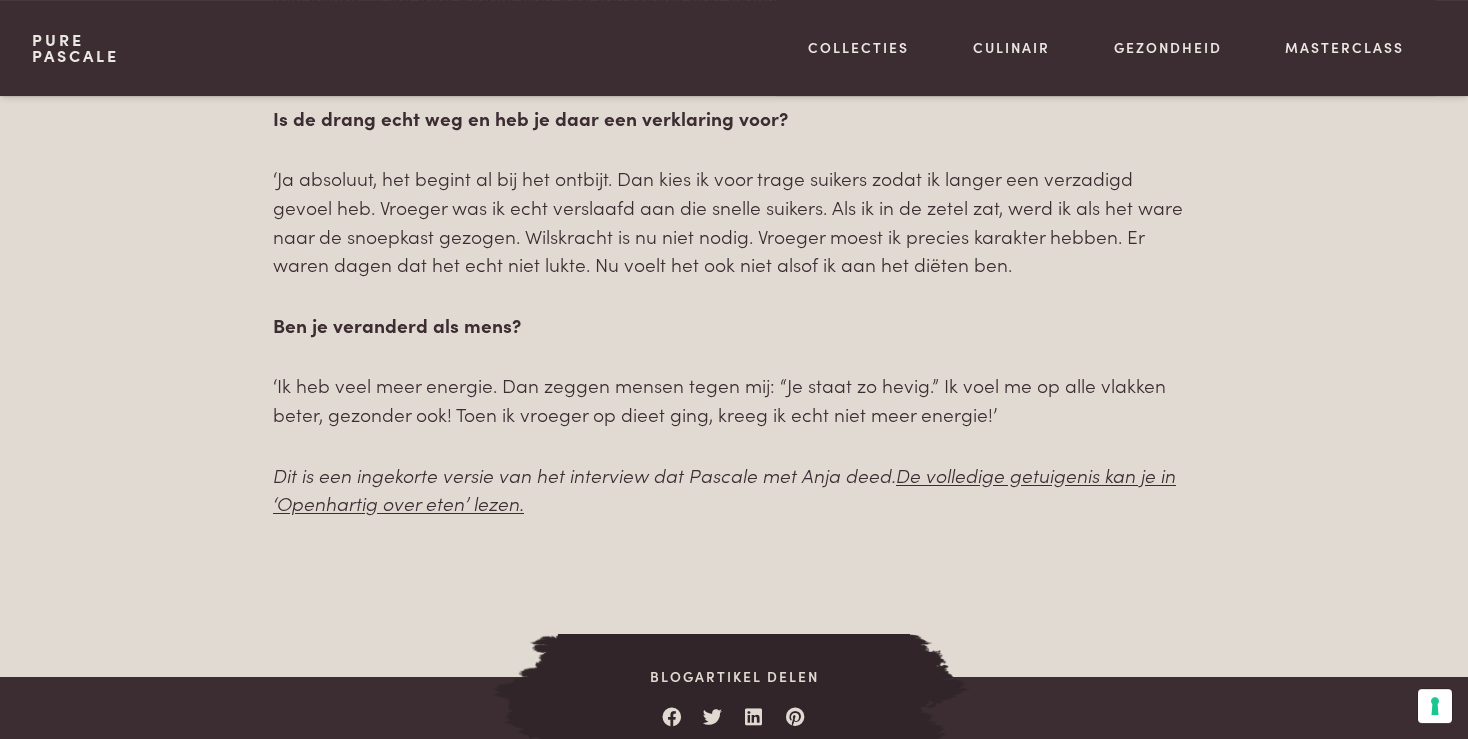 scroll, scrollTop: 4223, scrollLeft: 0, axis: vertical 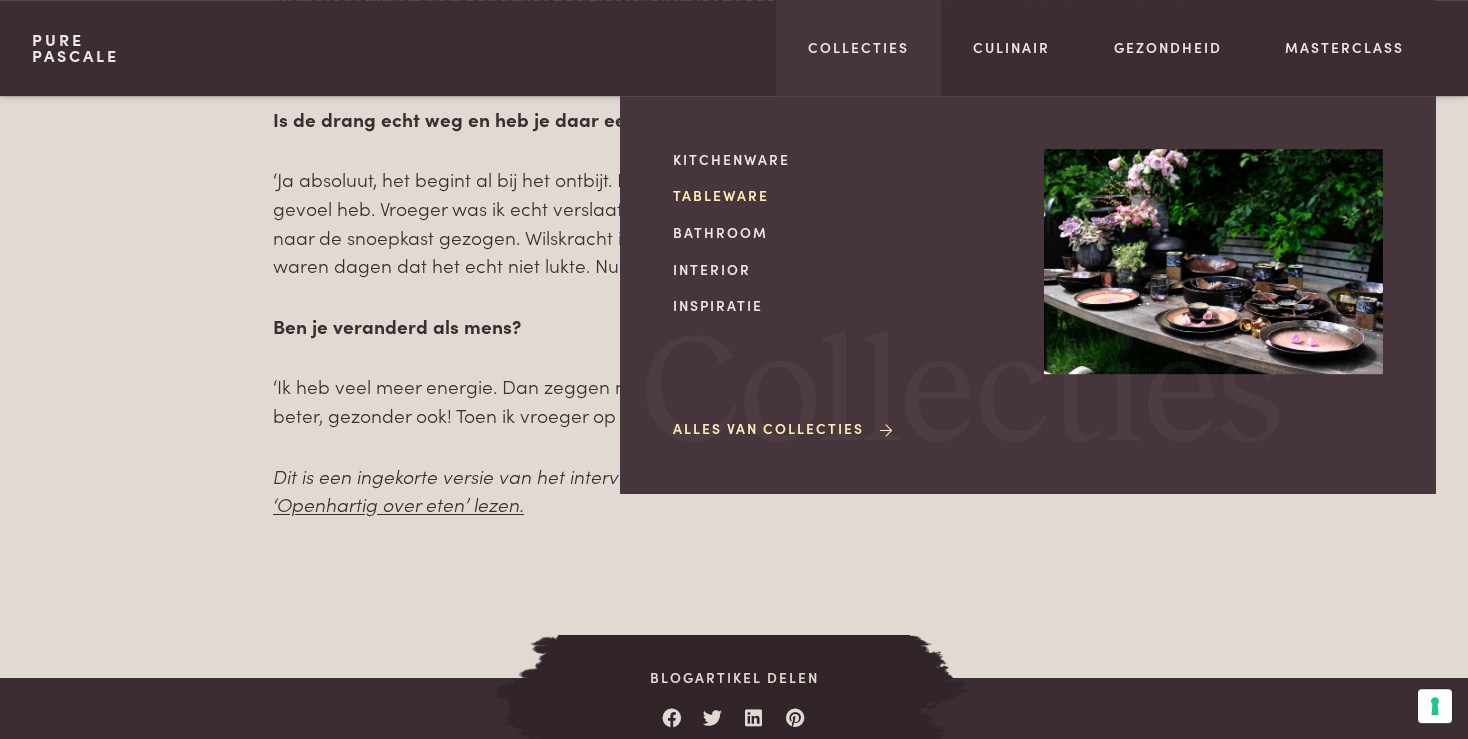 click on "Tableware" at bounding box center (842, 195) 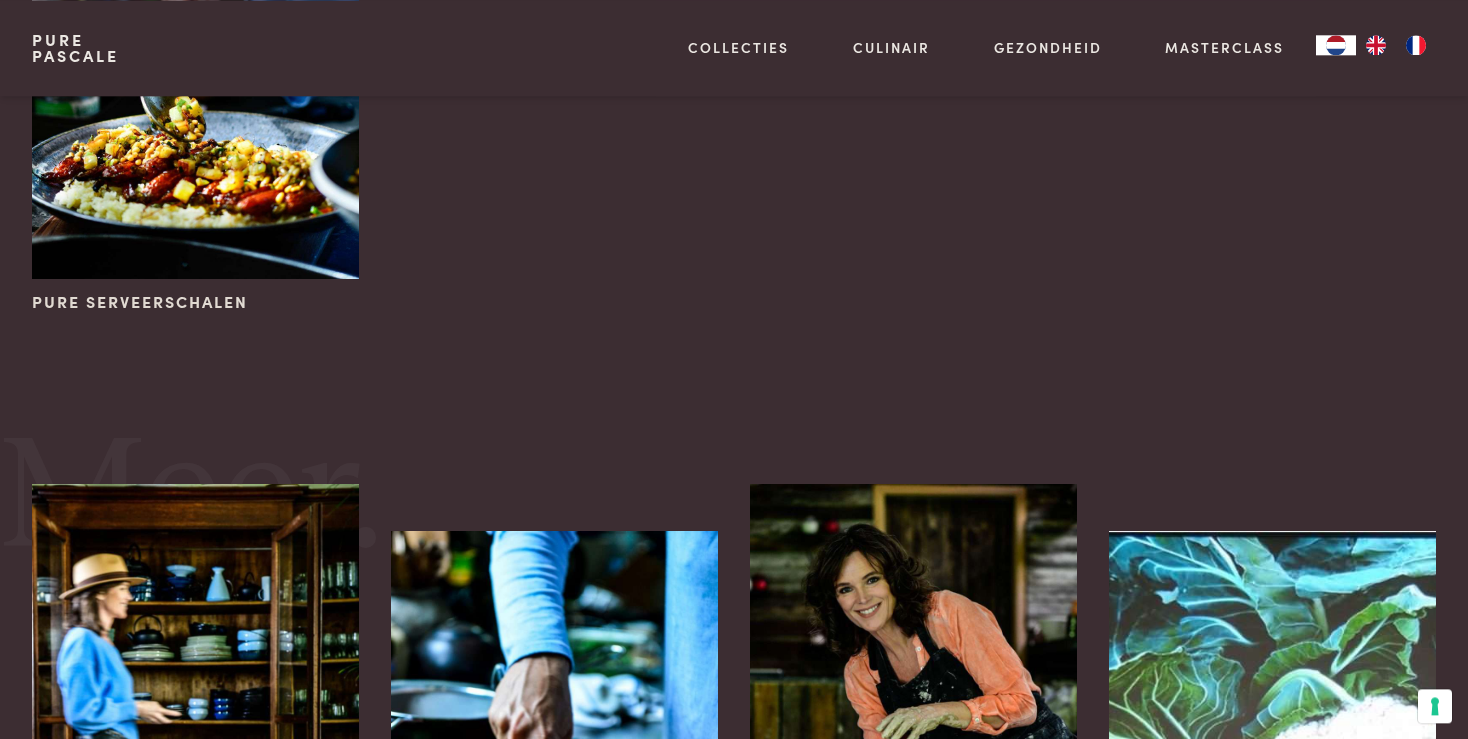 scroll, scrollTop: 1623, scrollLeft: 0, axis: vertical 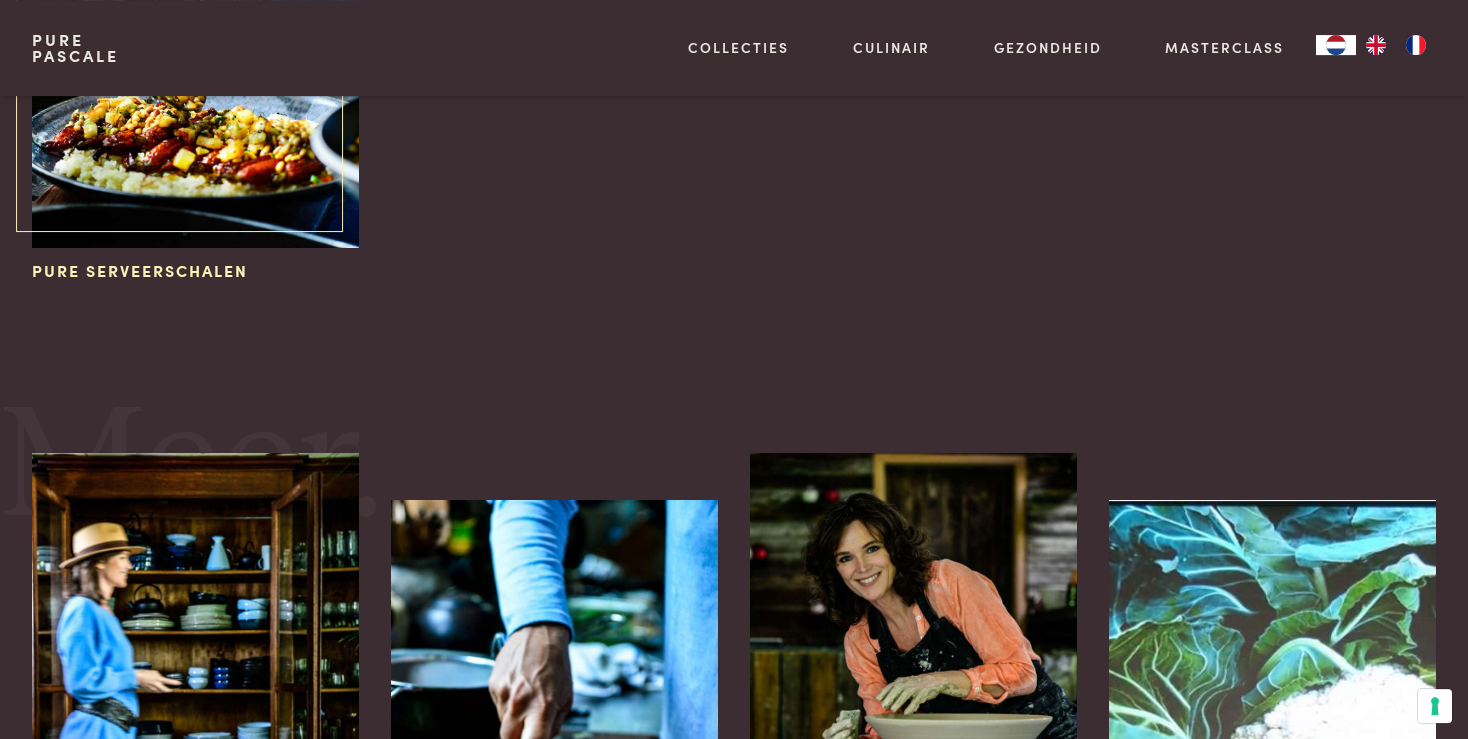 click on "Pure serveerschalen" at bounding box center (140, 271) 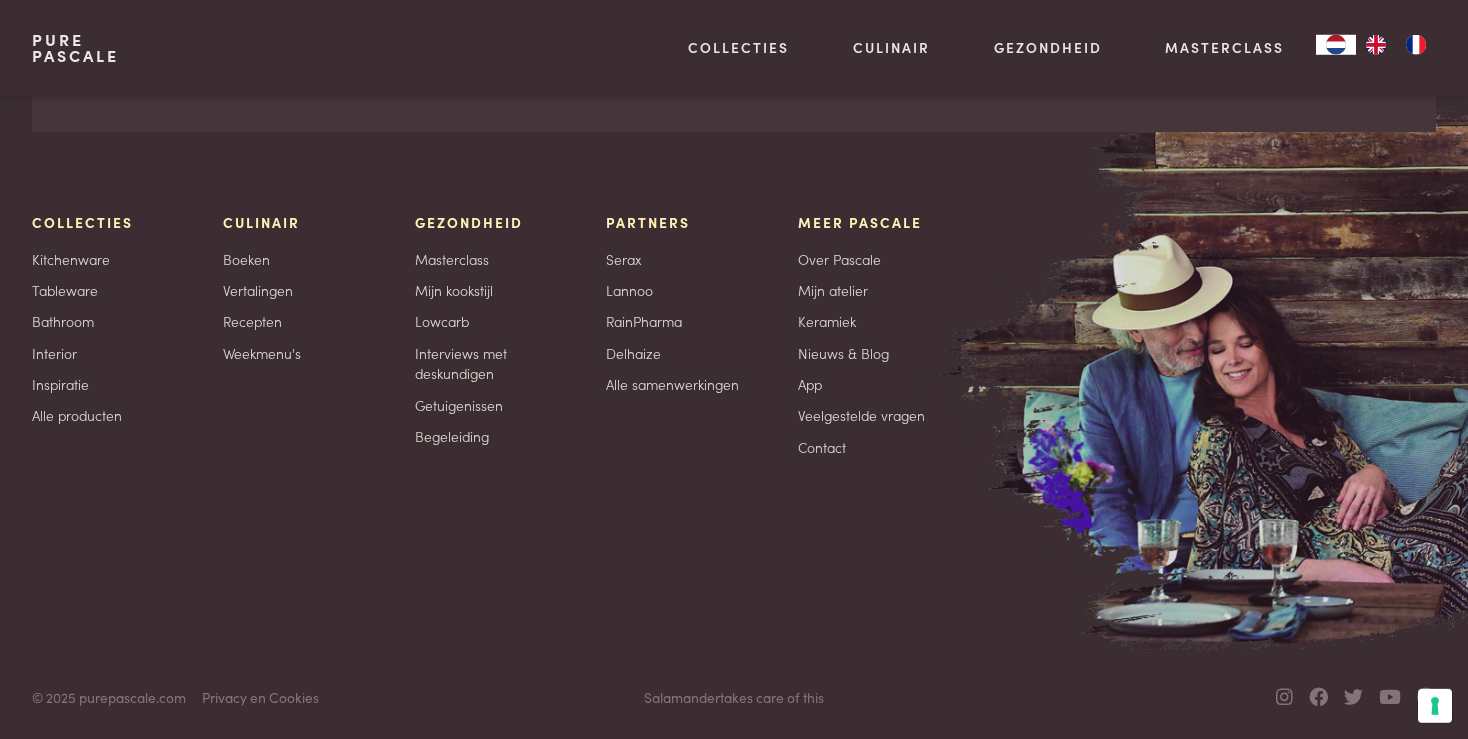 scroll, scrollTop: 3181, scrollLeft: 0, axis: vertical 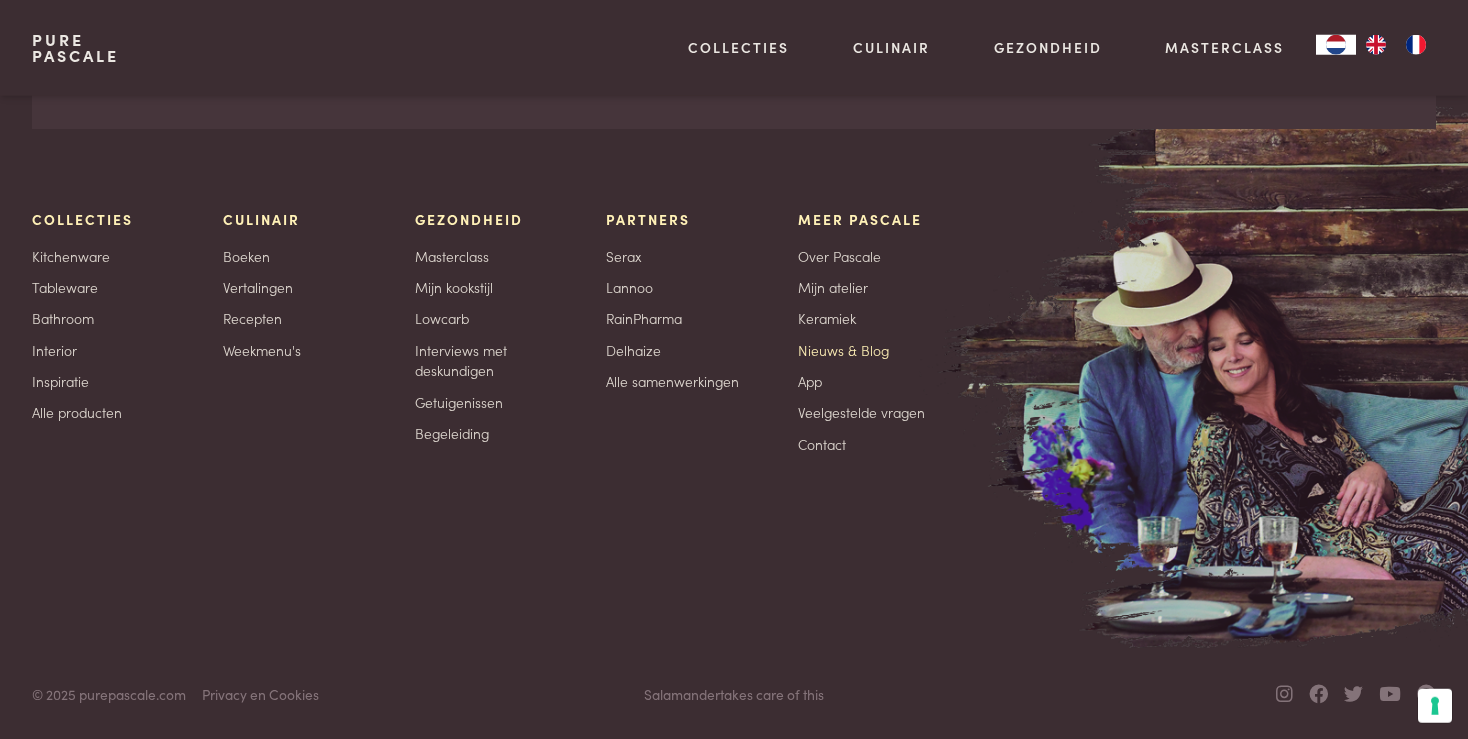 click on "Nieuws & Blog" at bounding box center (843, 350) 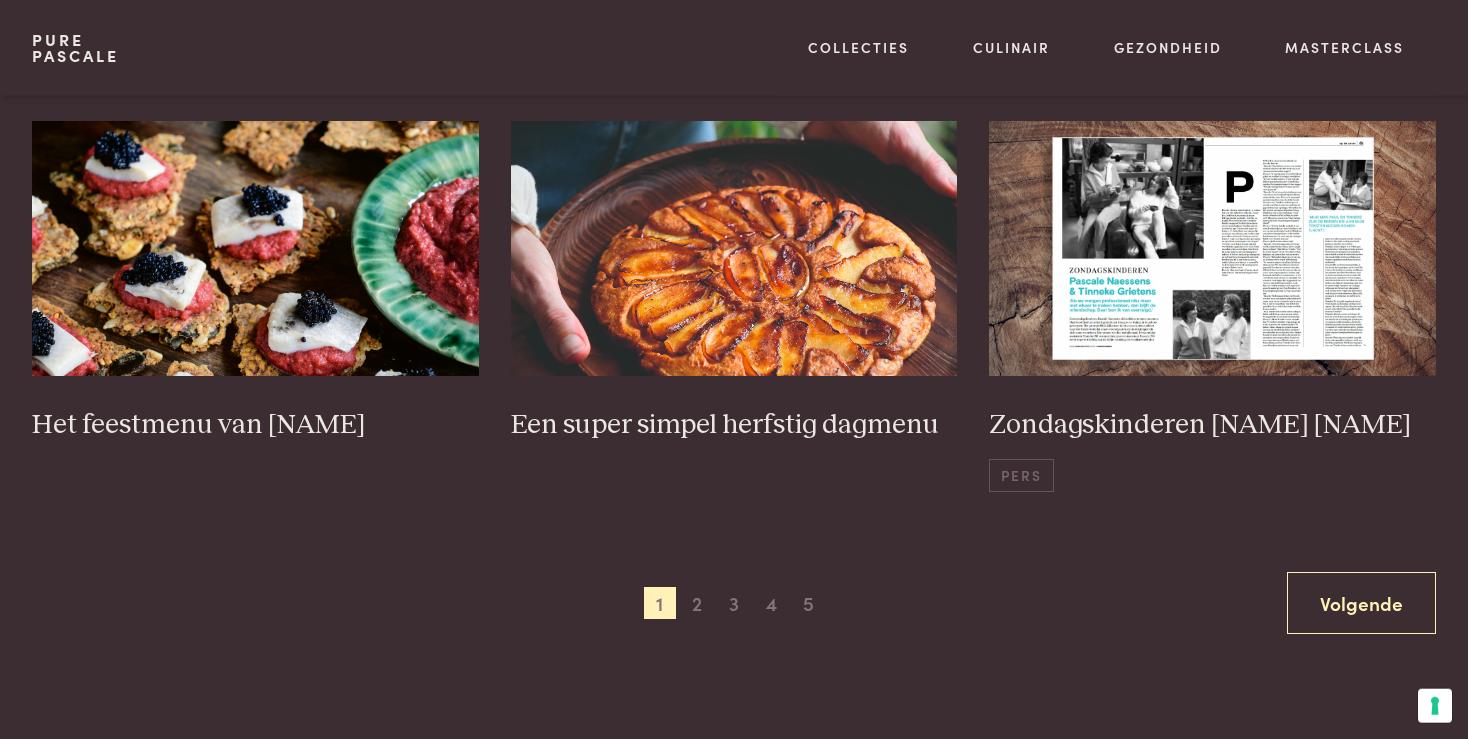 scroll, scrollTop: 1459, scrollLeft: 0, axis: vertical 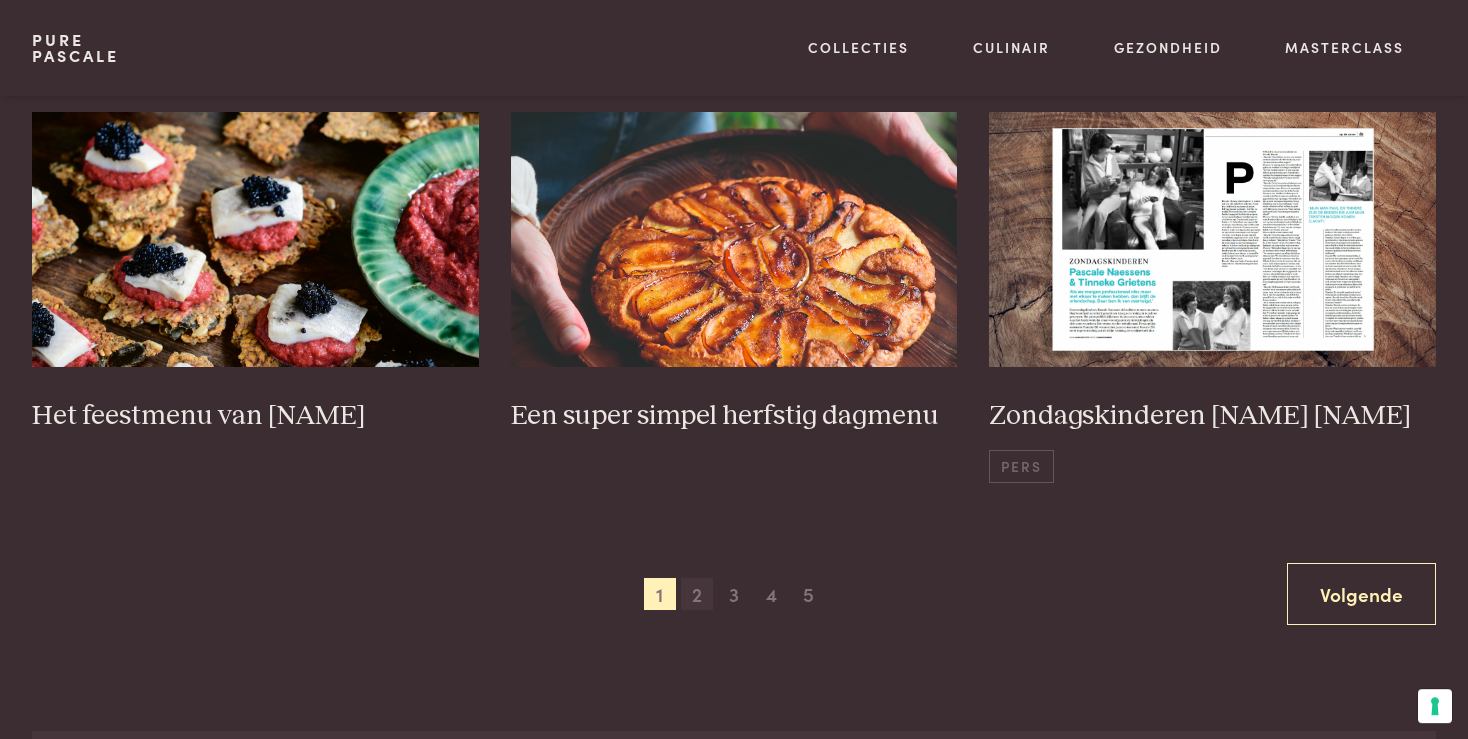 click on "2" at bounding box center (697, 594) 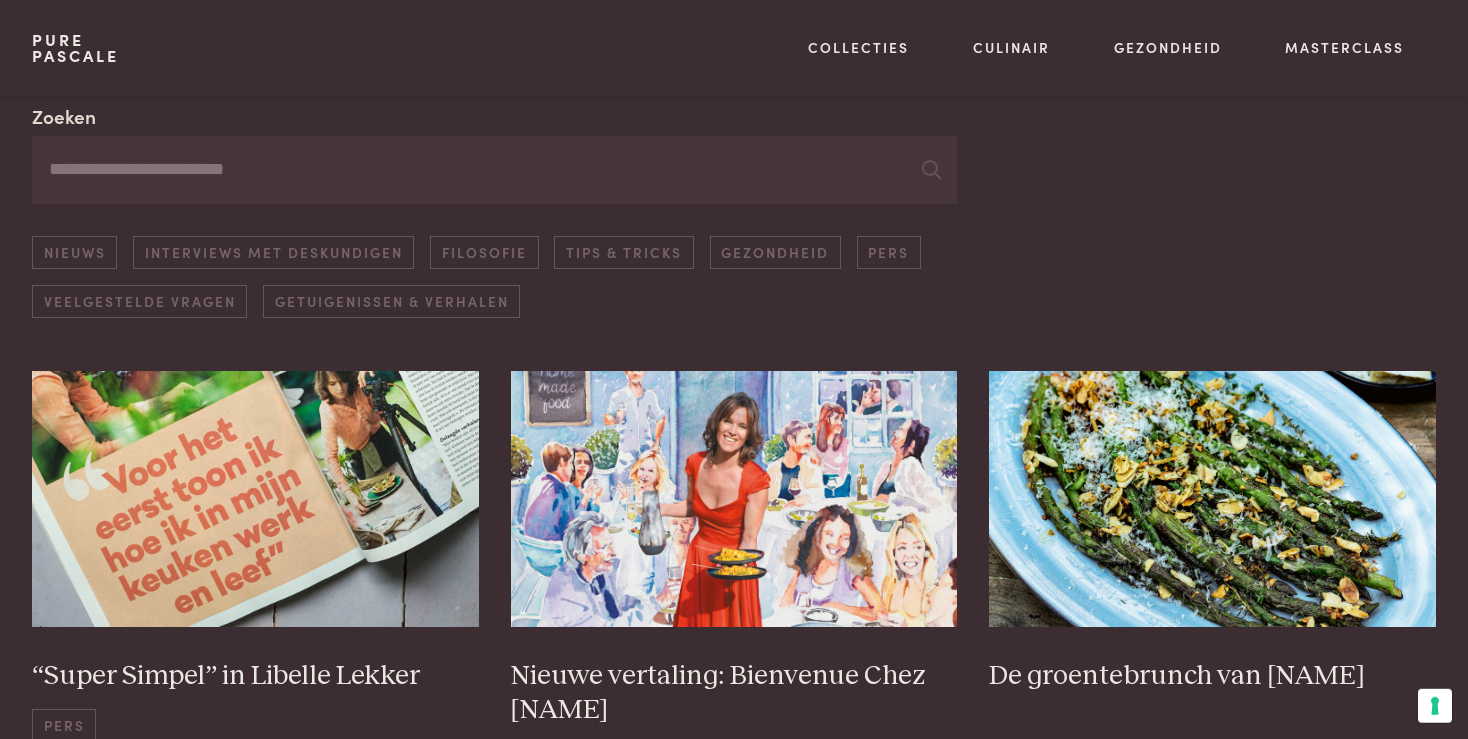 scroll, scrollTop: 183, scrollLeft: 0, axis: vertical 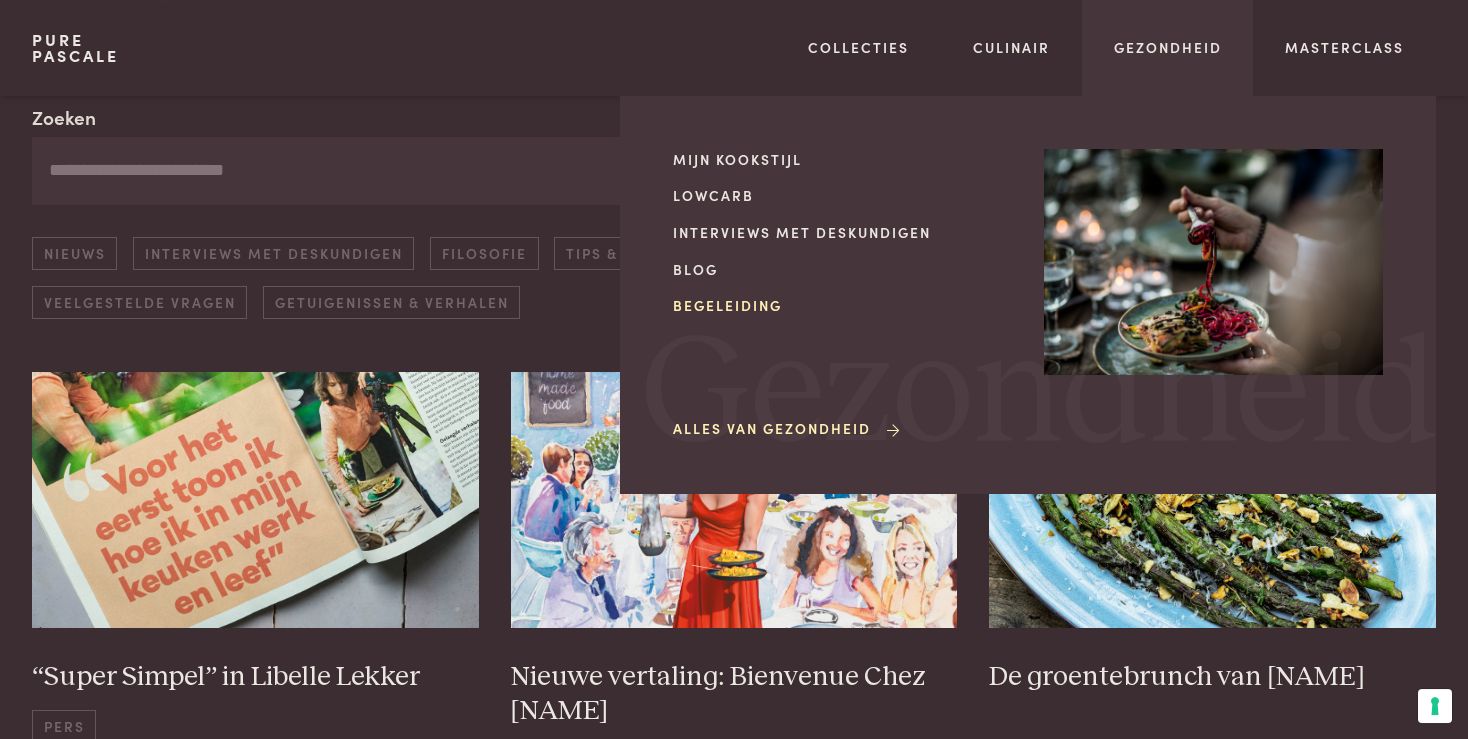 click on "Begeleiding" at bounding box center [842, 305] 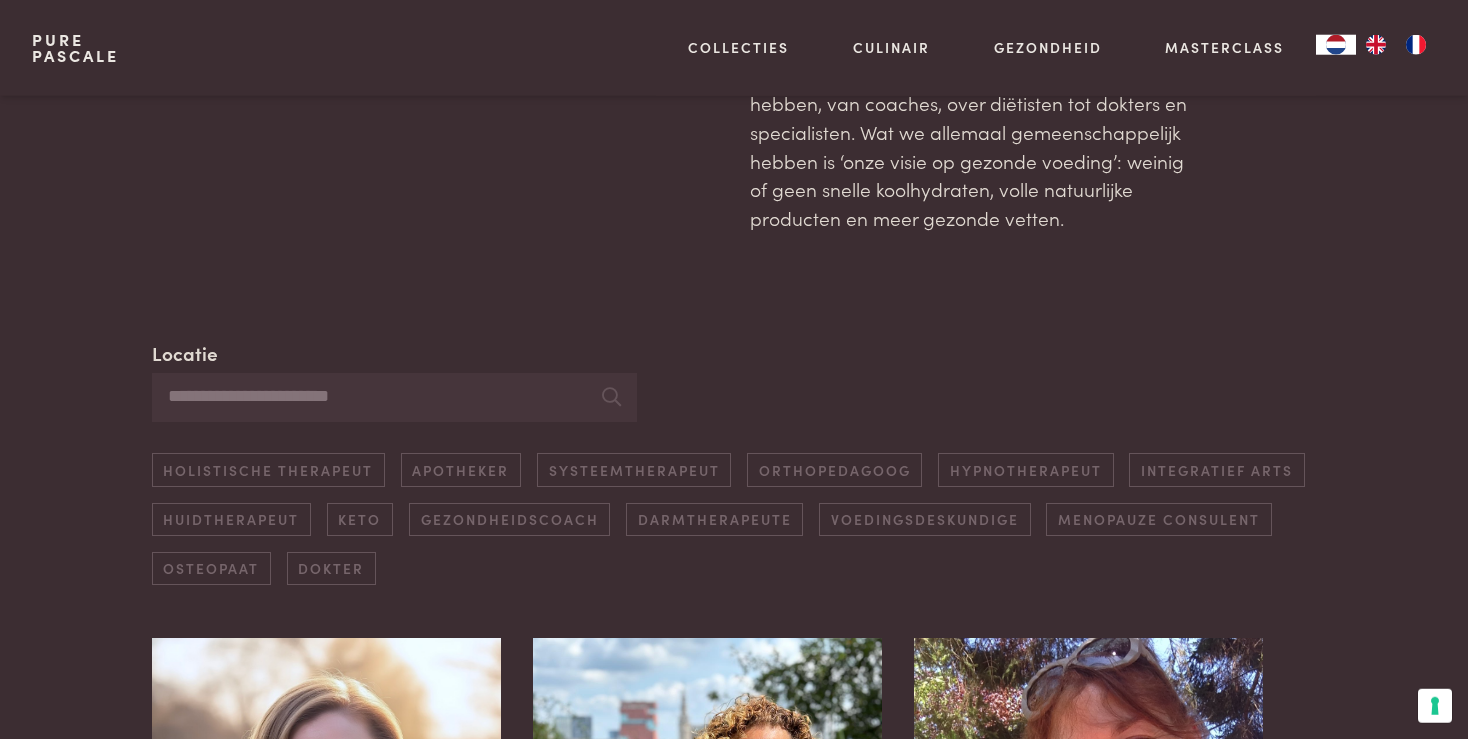 scroll, scrollTop: 270, scrollLeft: 0, axis: vertical 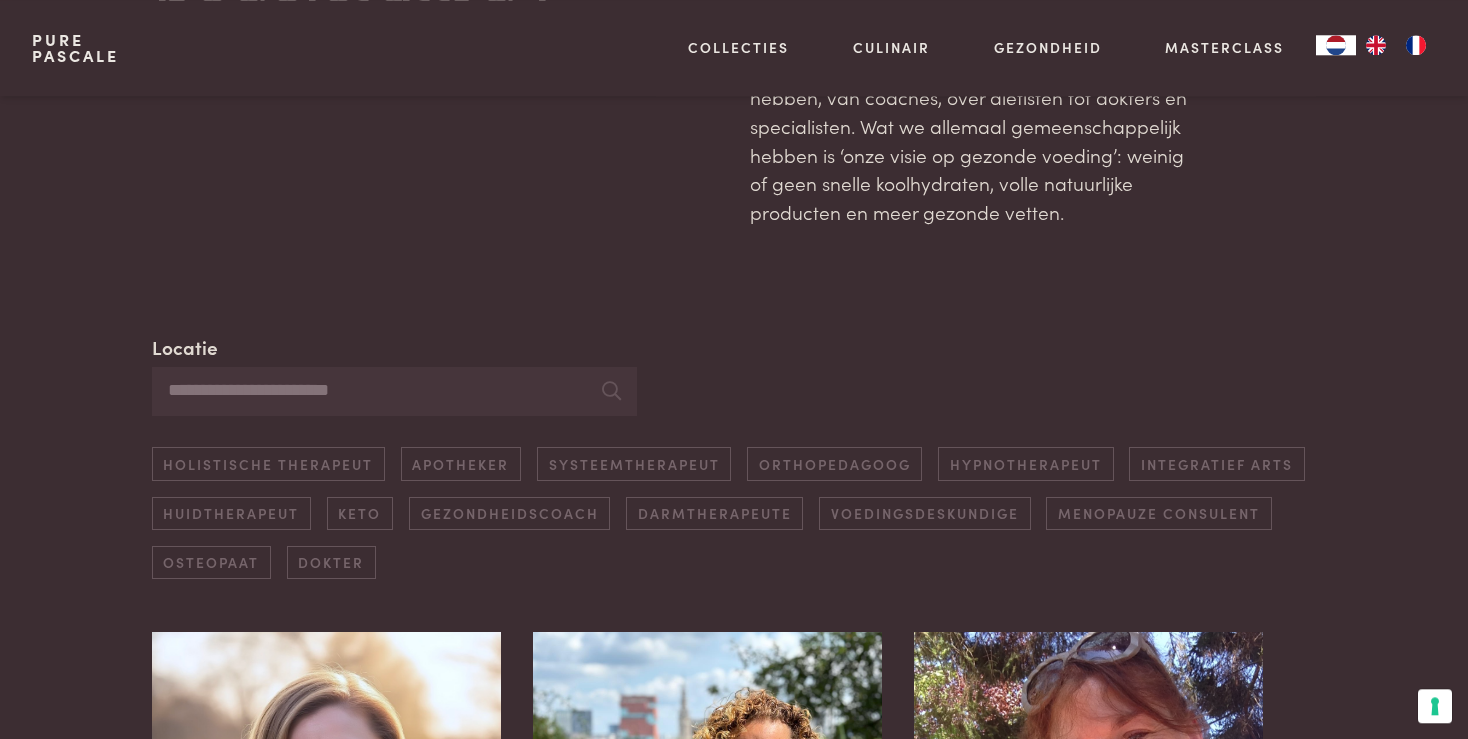 click on "Locatie" at bounding box center (394, 391) 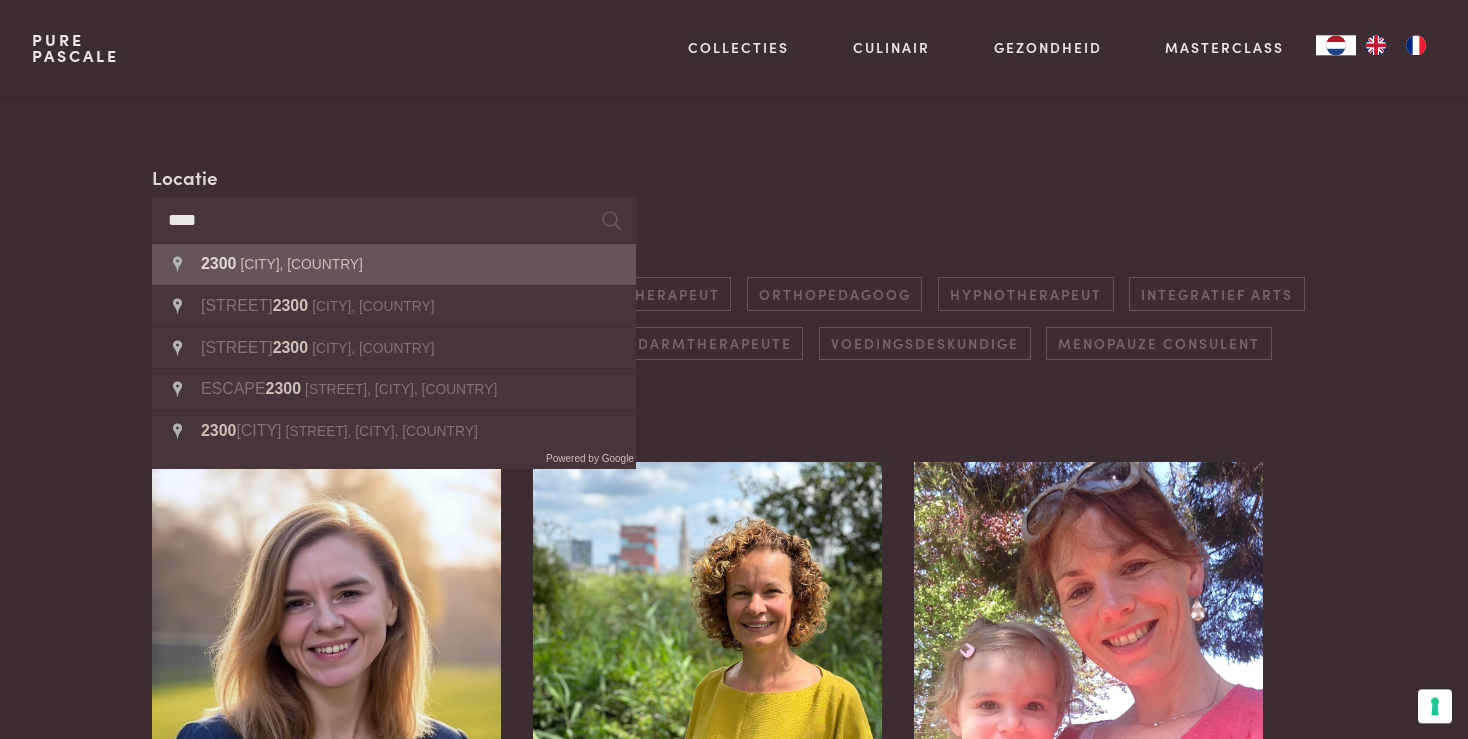 scroll, scrollTop: 442, scrollLeft: 0, axis: vertical 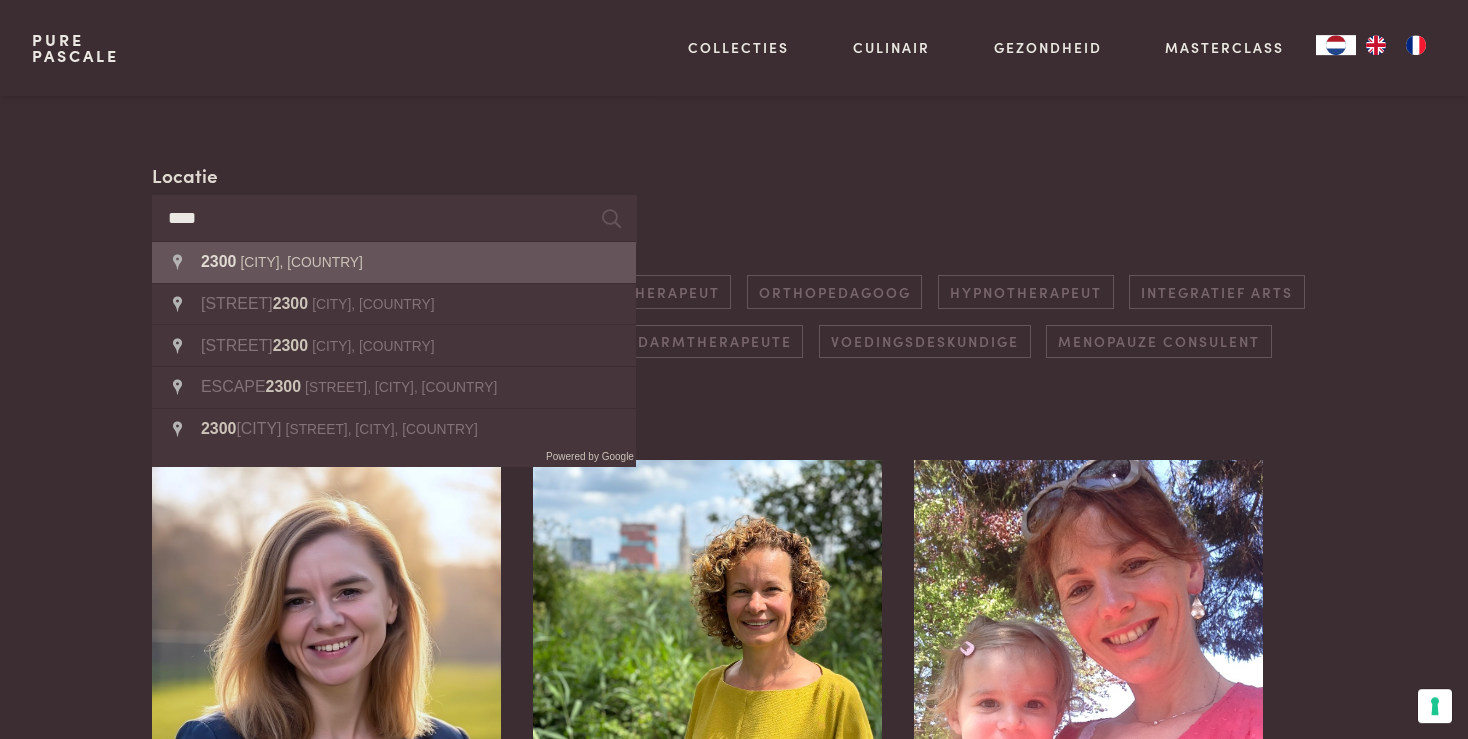 type on "**********" 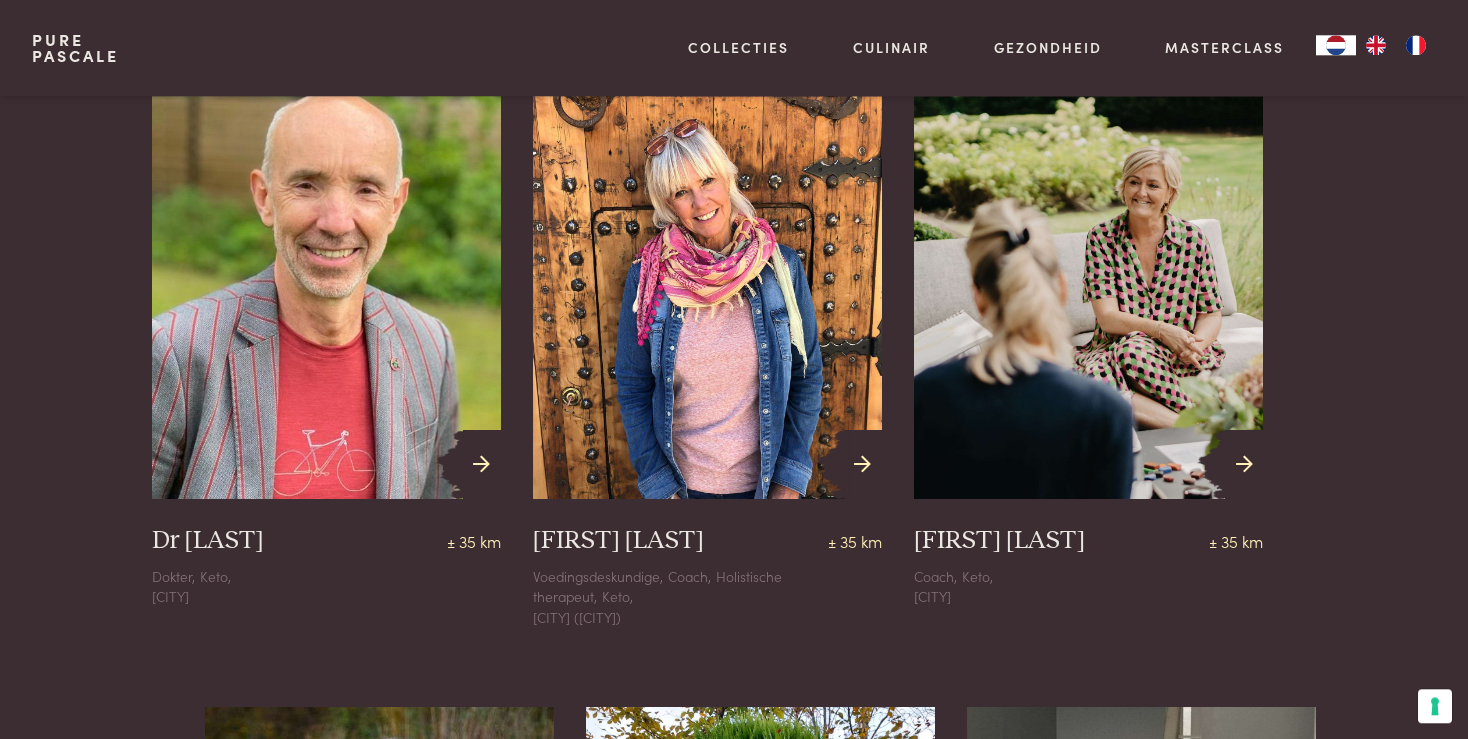 scroll, scrollTop: 2098, scrollLeft: 0, axis: vertical 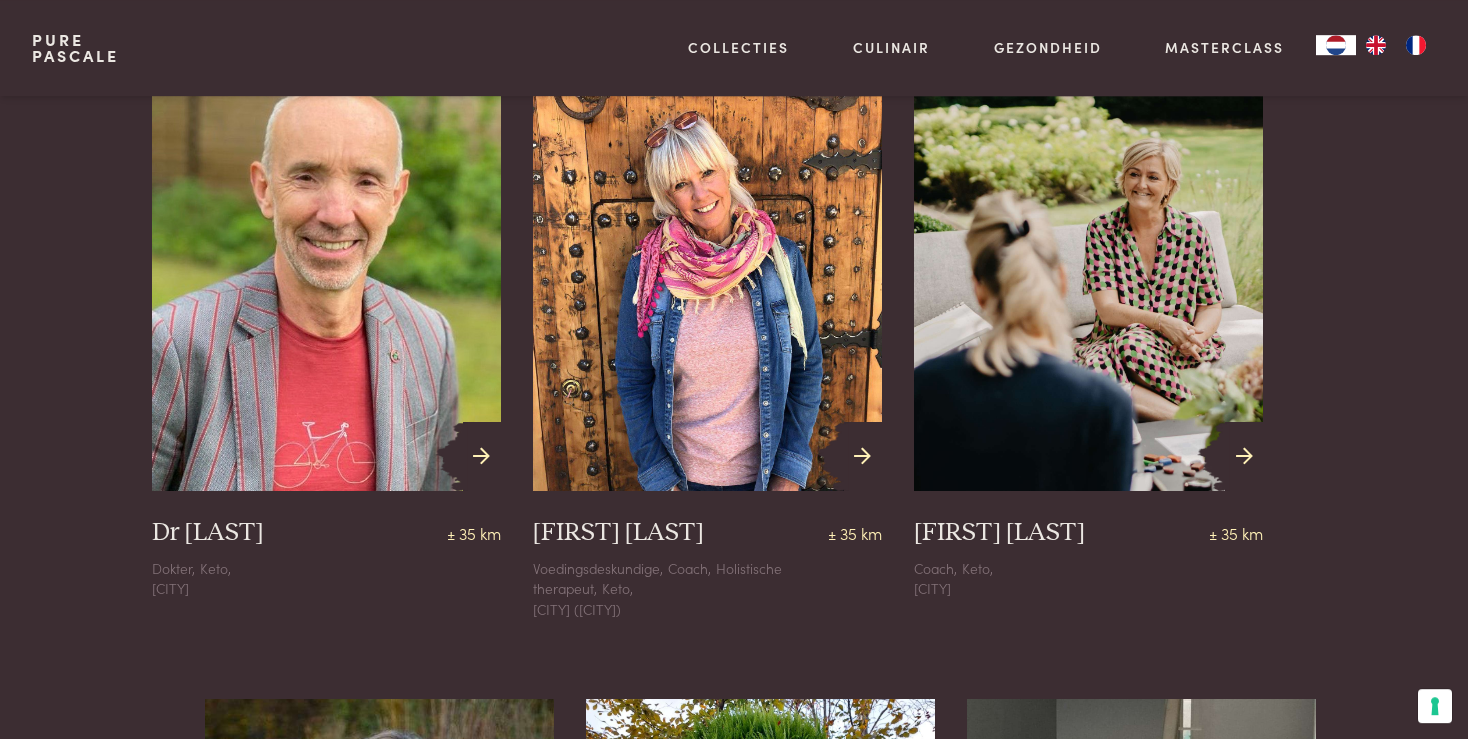 click at bounding box center [326, 272] 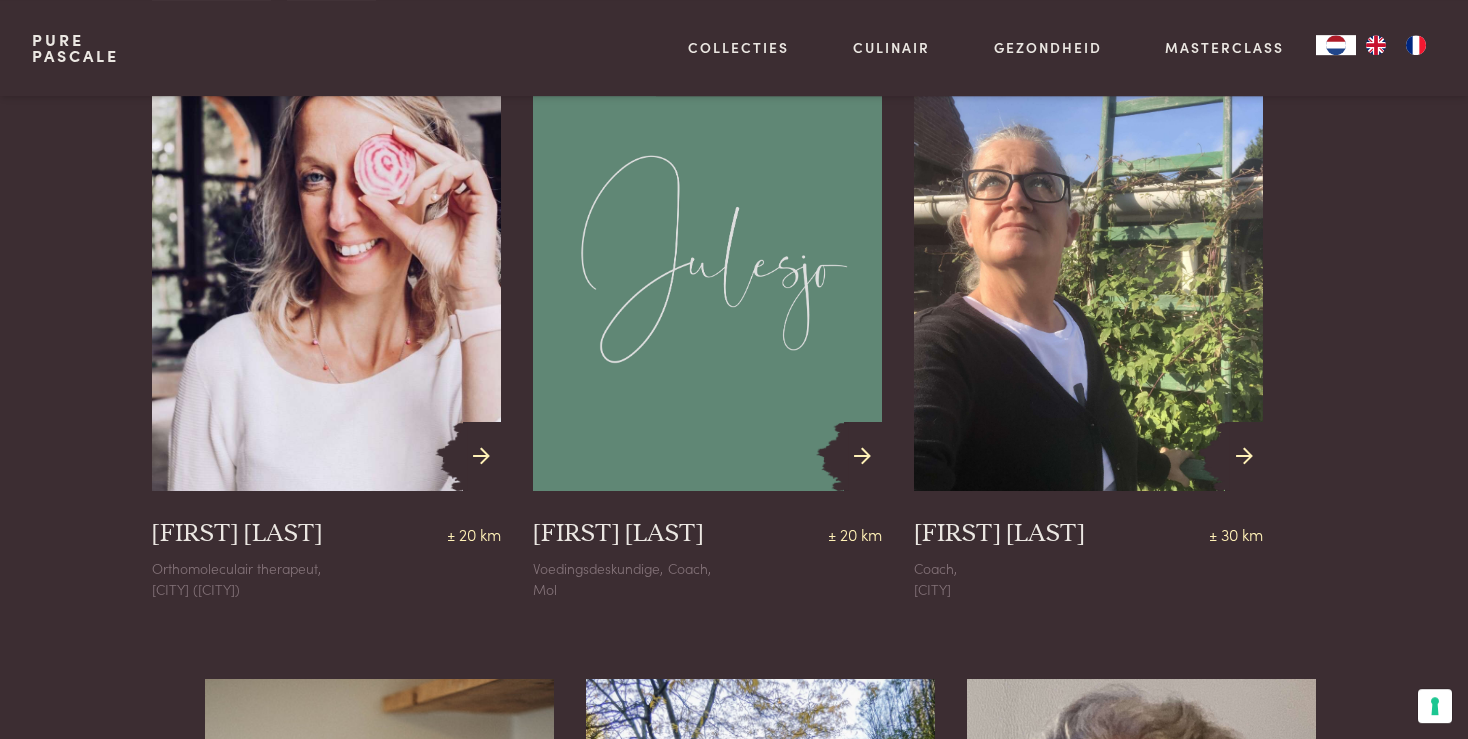 scroll, scrollTop: 849, scrollLeft: 0, axis: vertical 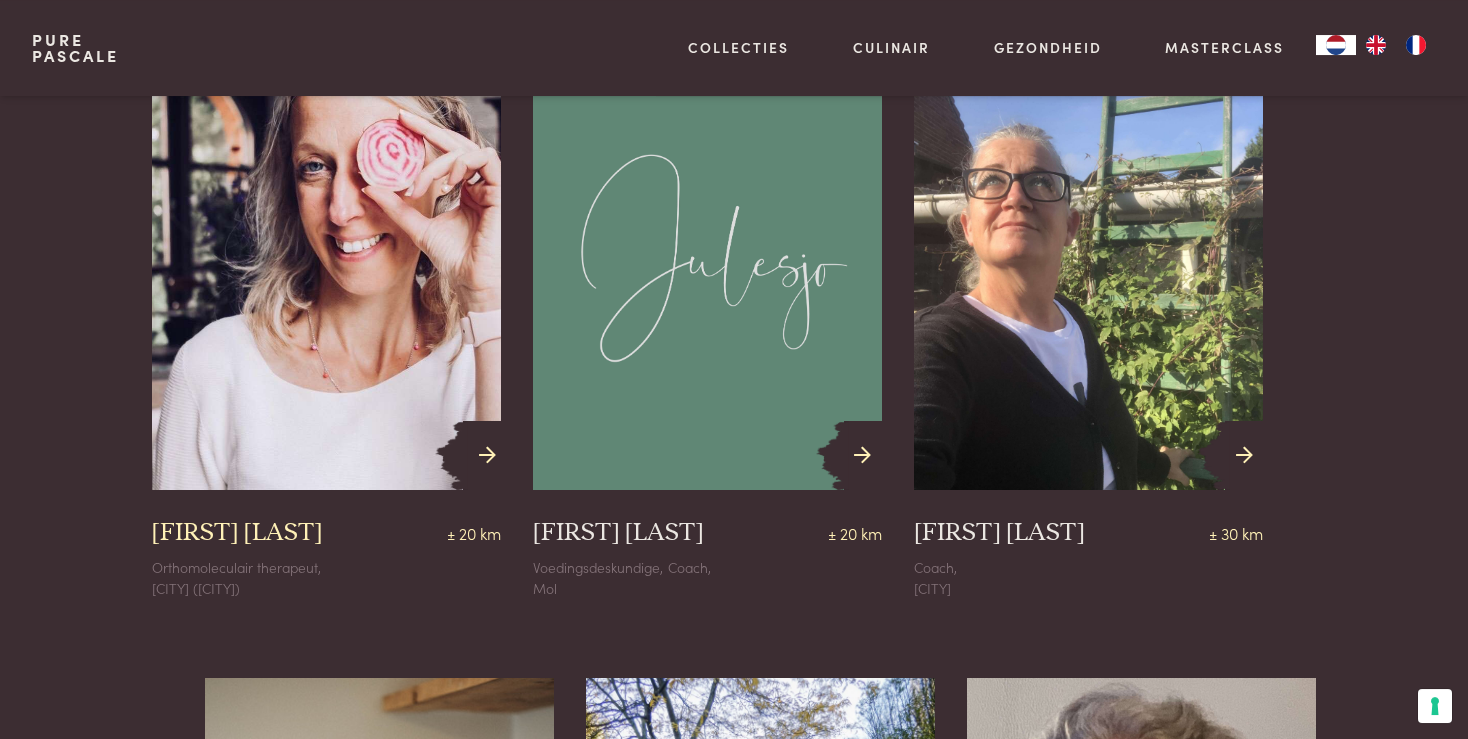 click at bounding box center [326, 272] 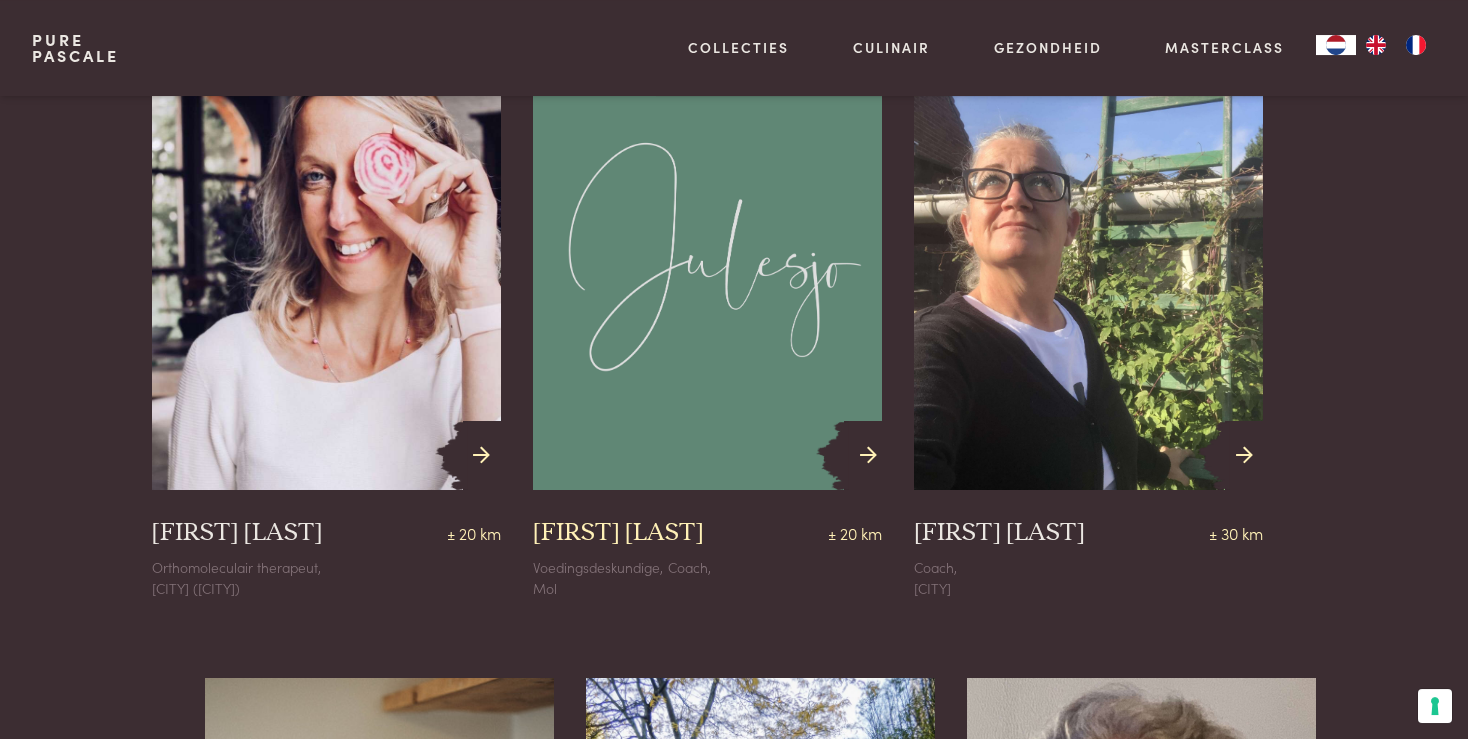 click on "[NAME]" at bounding box center [618, 533] 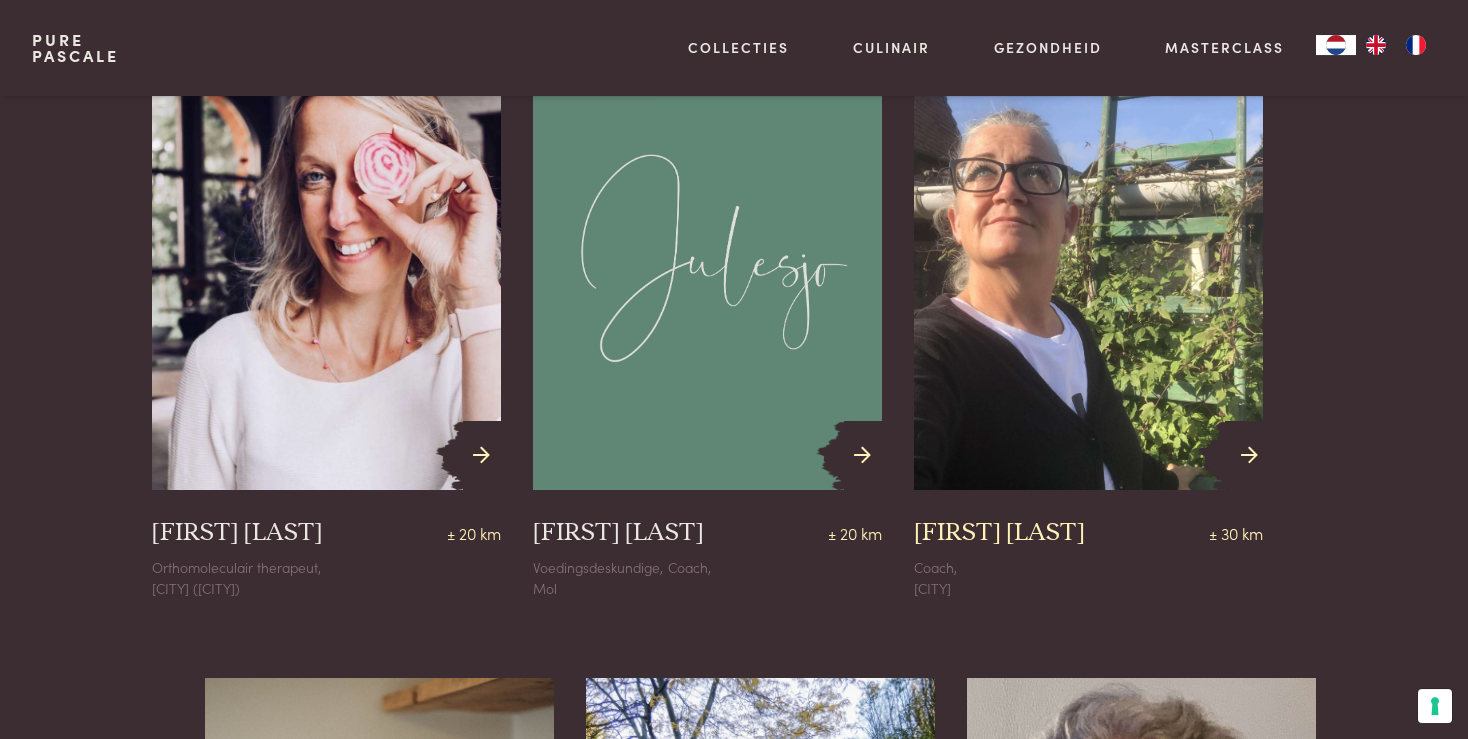 click on "Heidi van Happen" at bounding box center [999, 533] 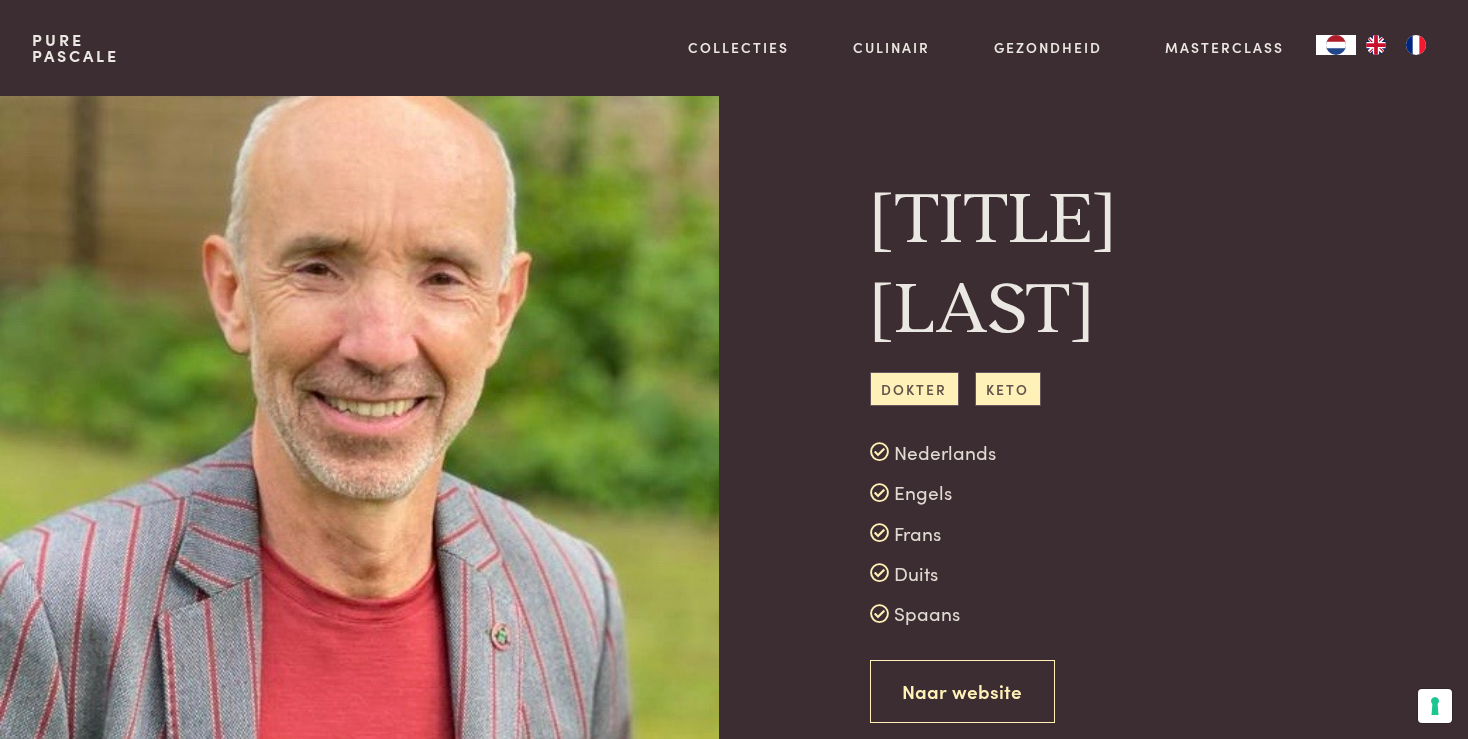 scroll, scrollTop: 0, scrollLeft: 0, axis: both 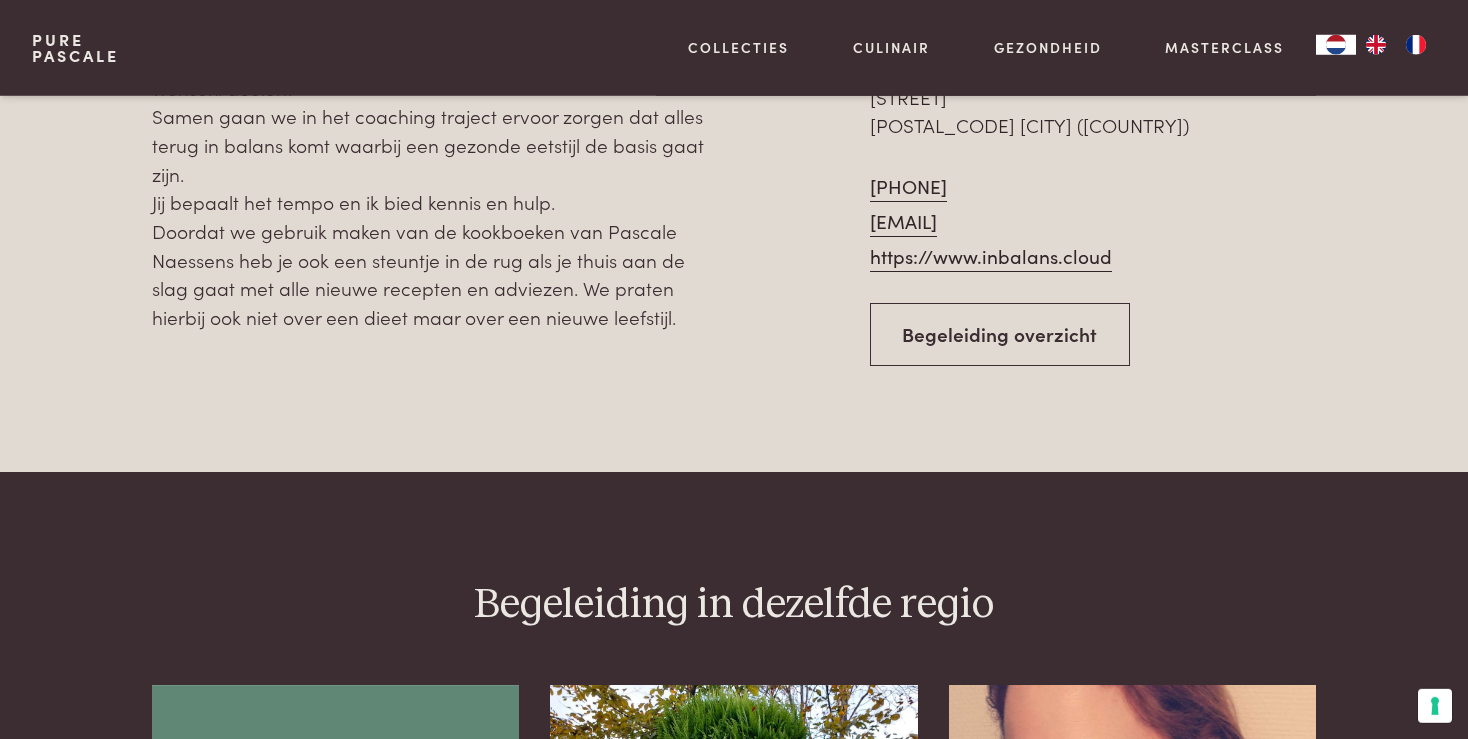 click on "Begeleiding overzicht" at bounding box center [1000, 334] 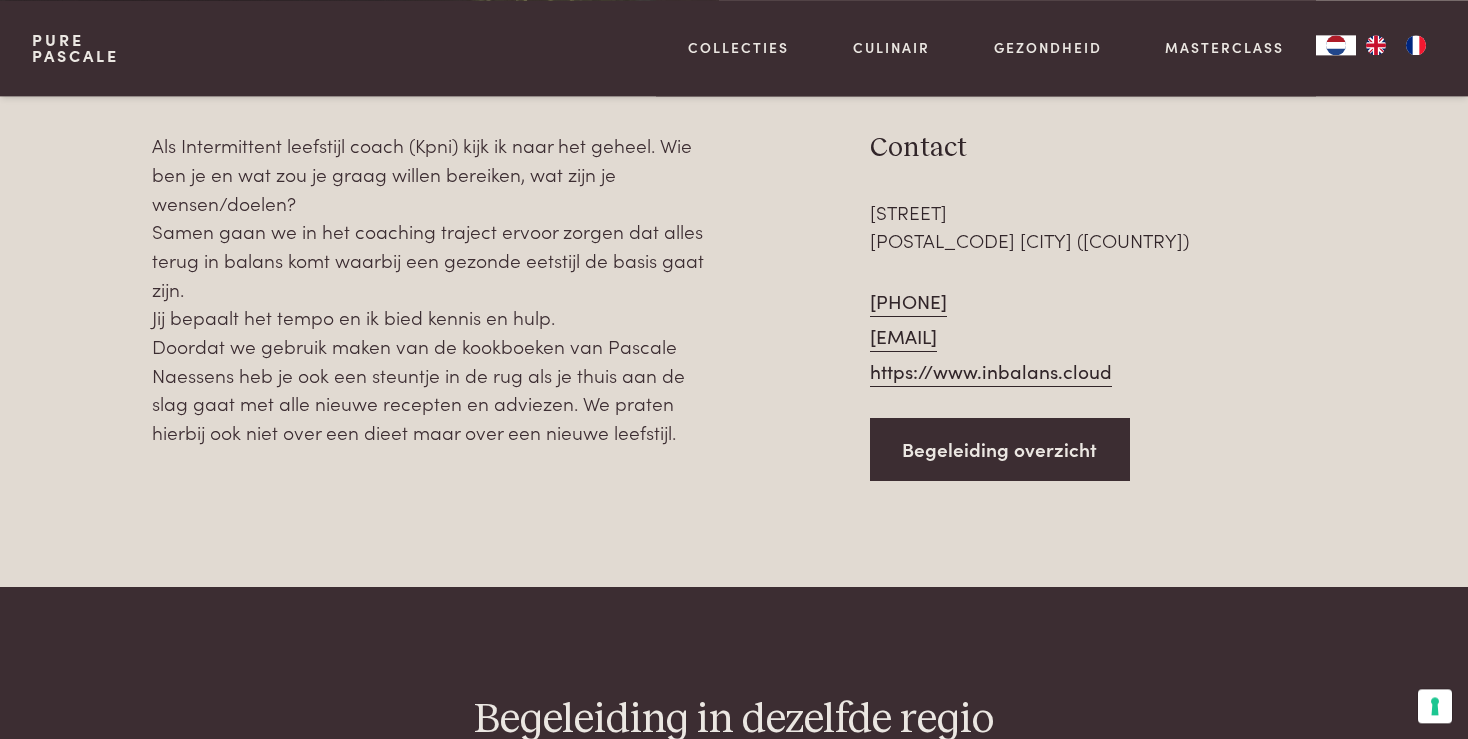 scroll, scrollTop: 804, scrollLeft: 0, axis: vertical 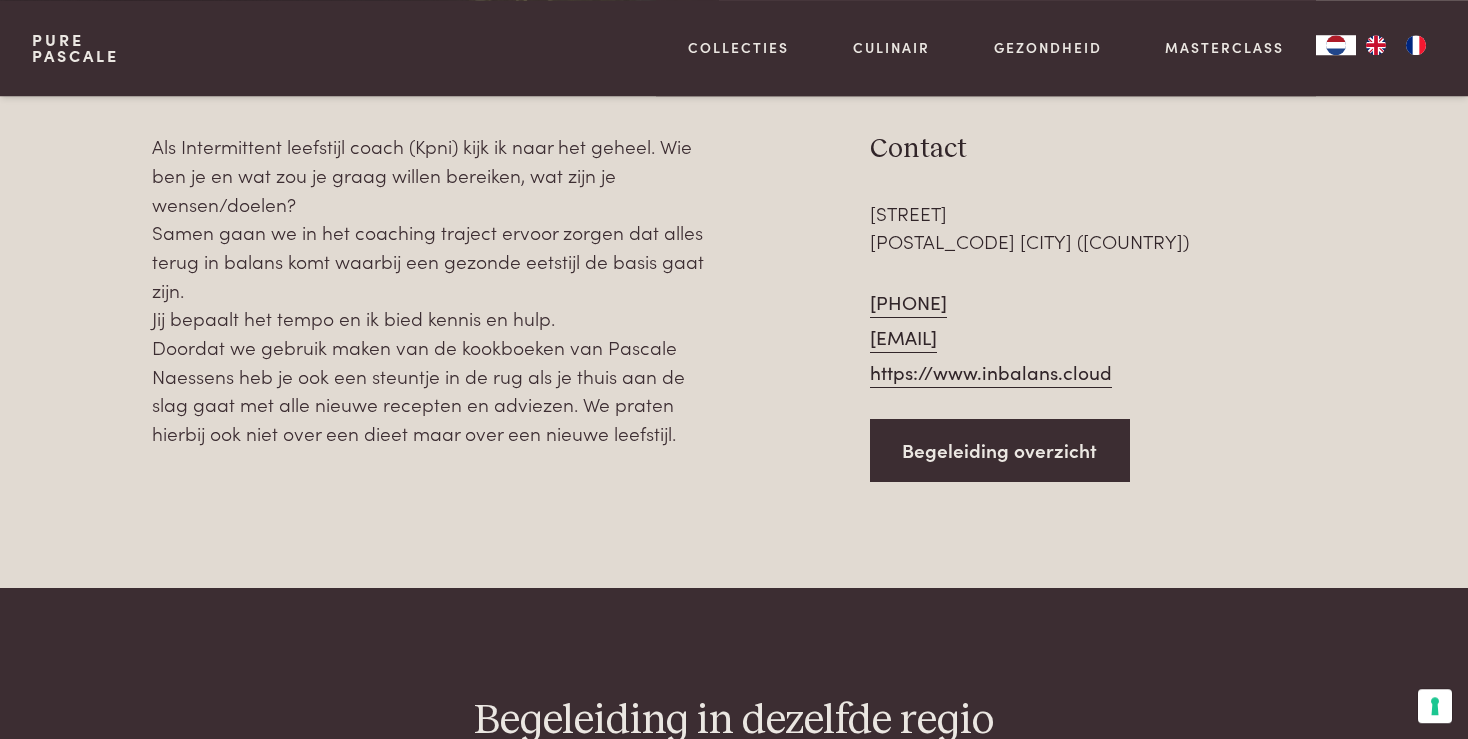 click on "https://www.inbalans.cloud" at bounding box center (991, 373) 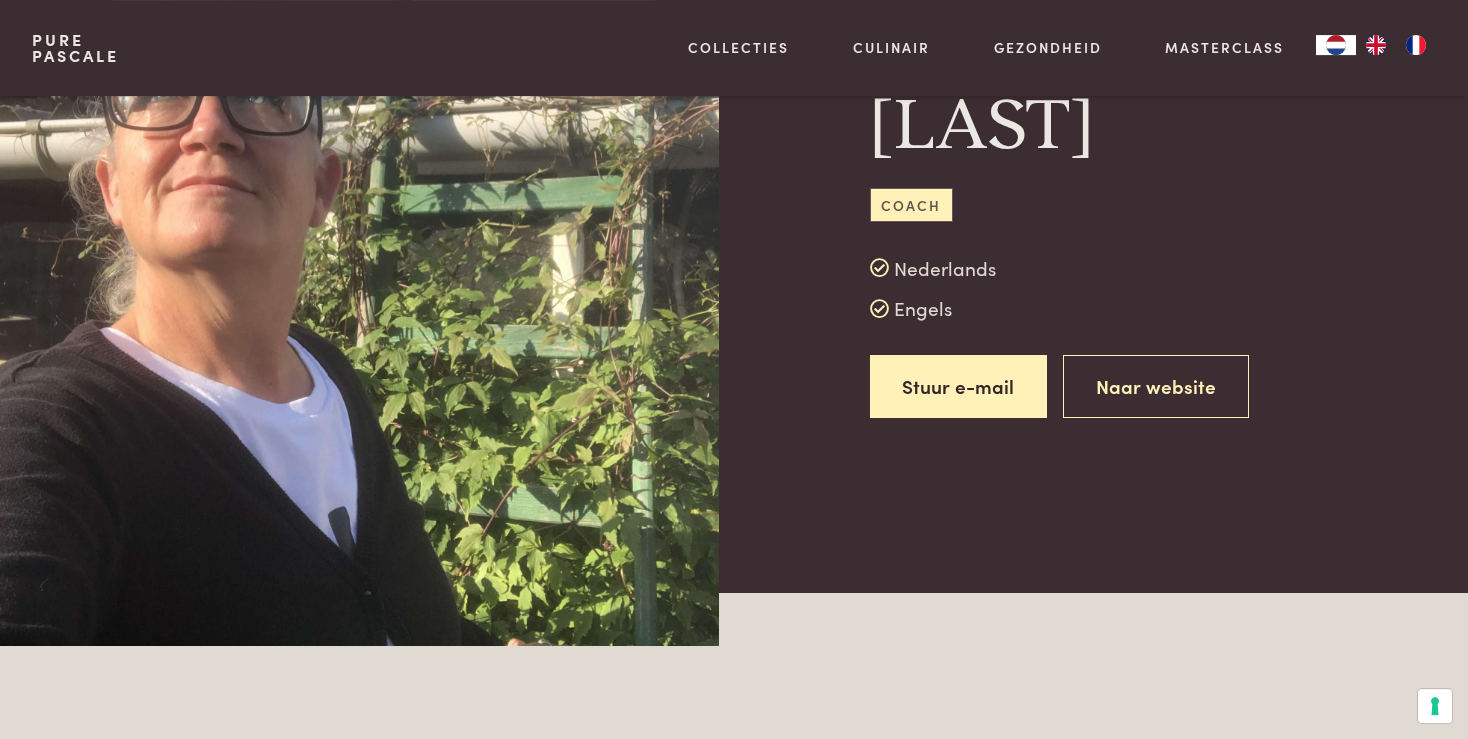 scroll, scrollTop: 188, scrollLeft: 0, axis: vertical 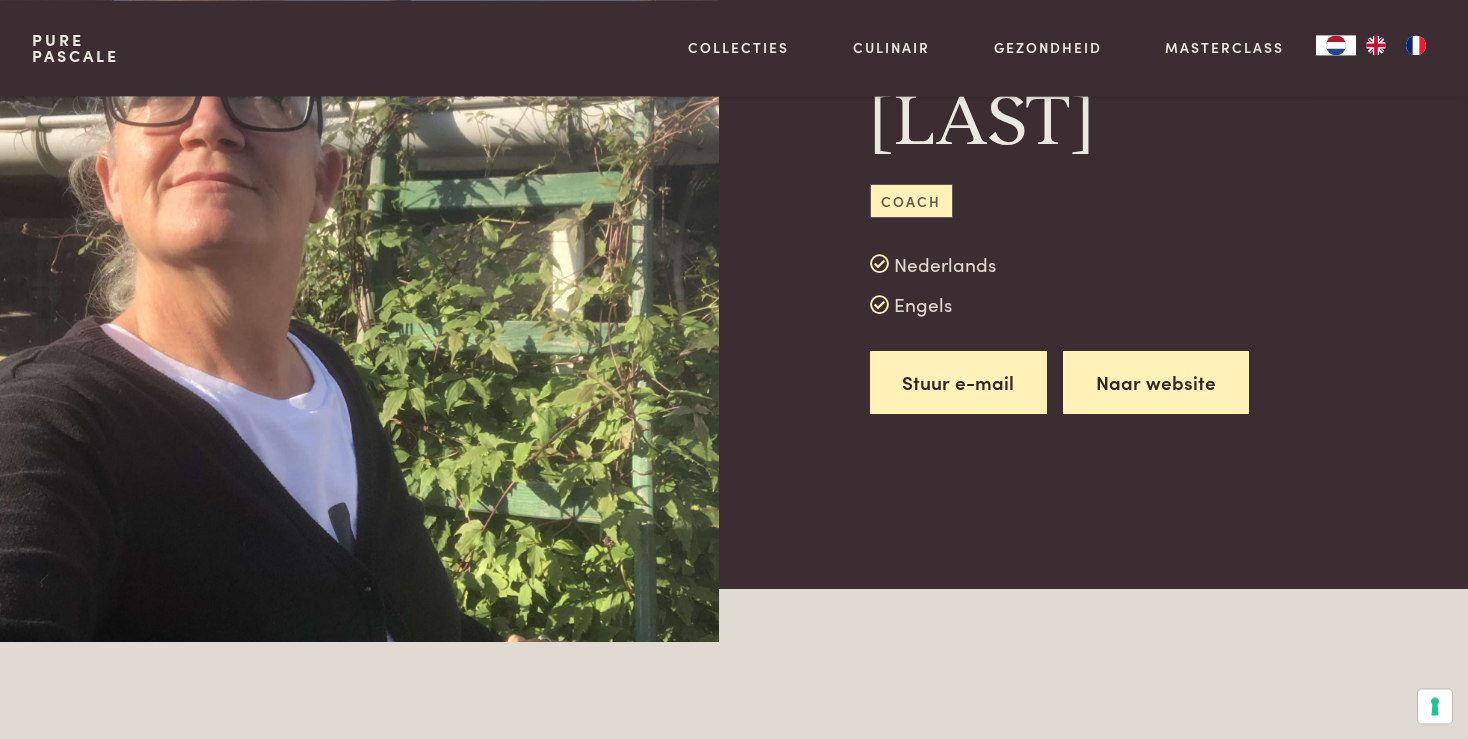 click on "Naar website" at bounding box center [1156, 382] 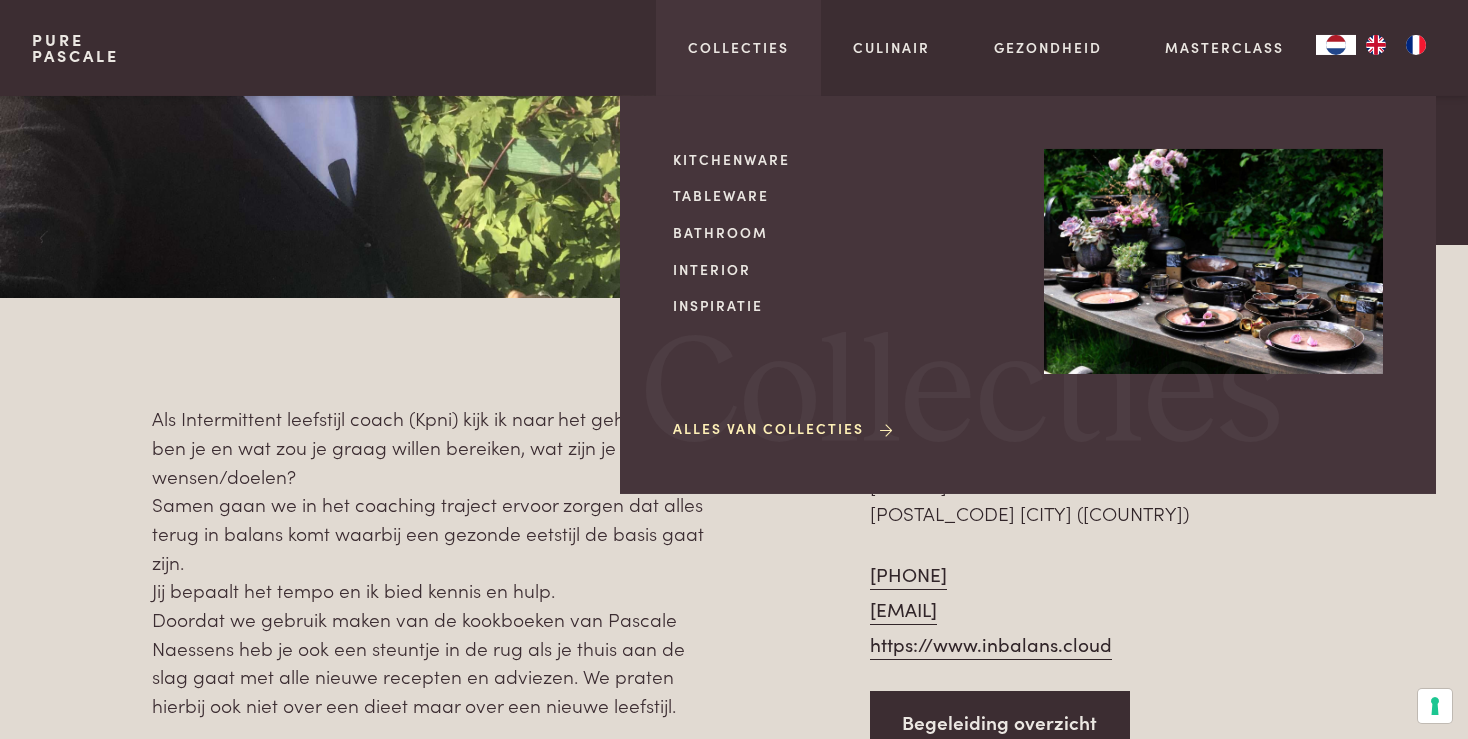 scroll, scrollTop: 533, scrollLeft: 0, axis: vertical 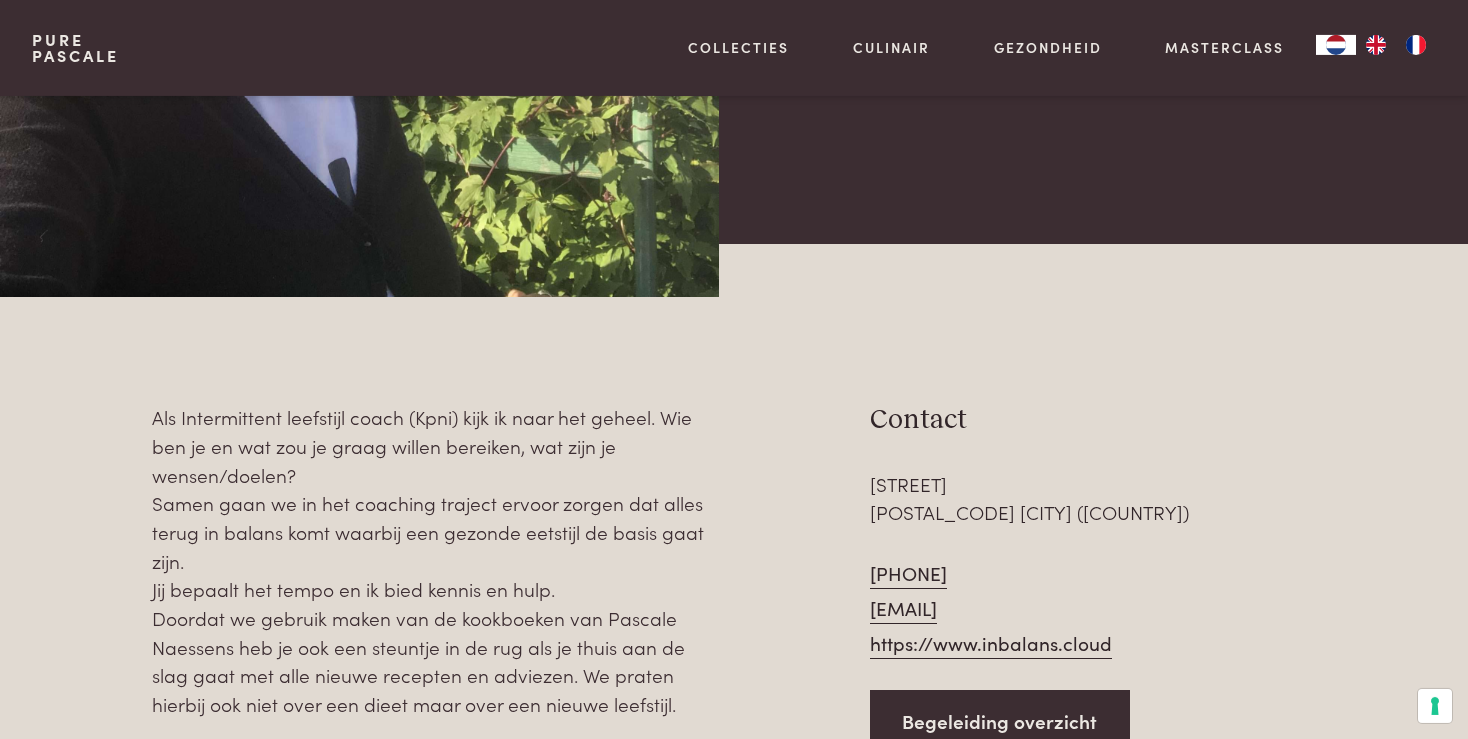 click on "https://www.inbalans.cloud" at bounding box center [991, 644] 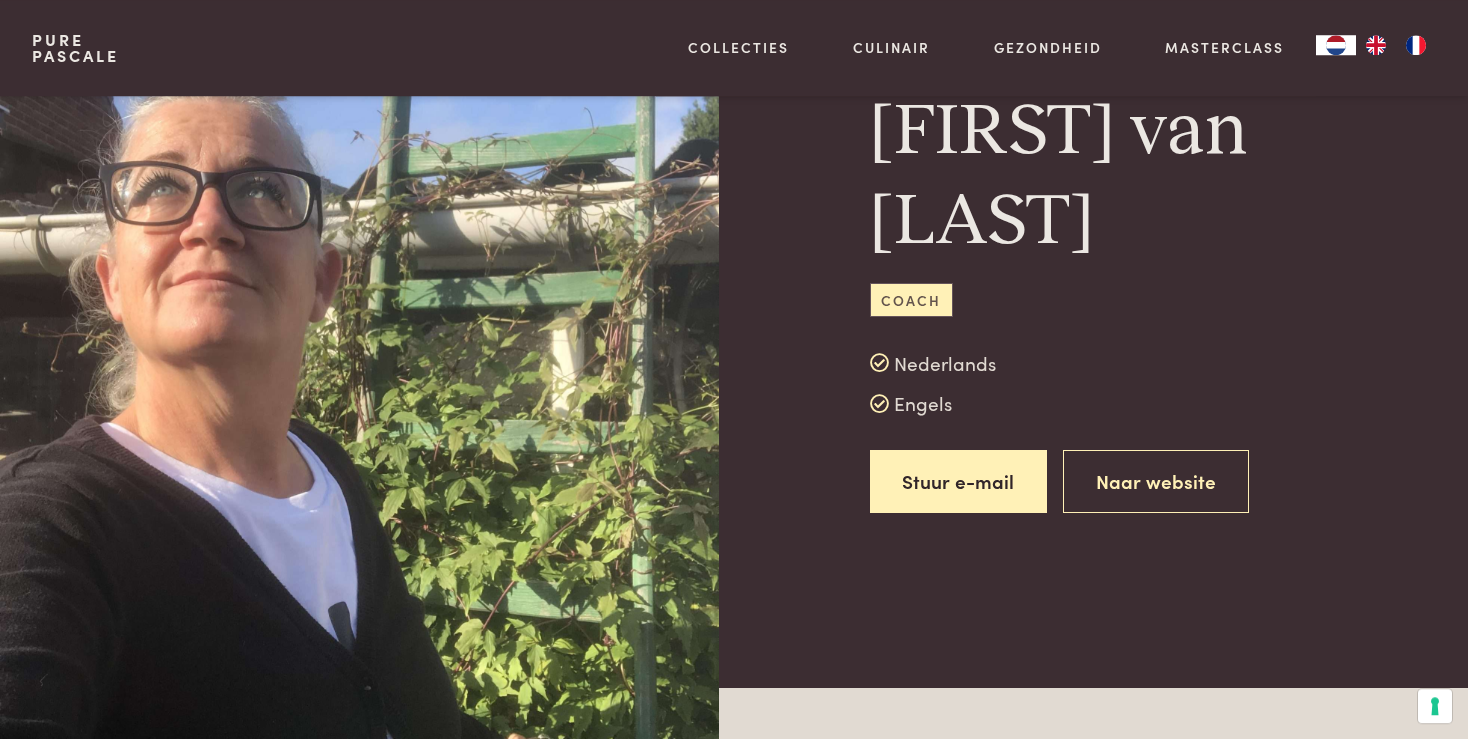 scroll, scrollTop: 0, scrollLeft: 0, axis: both 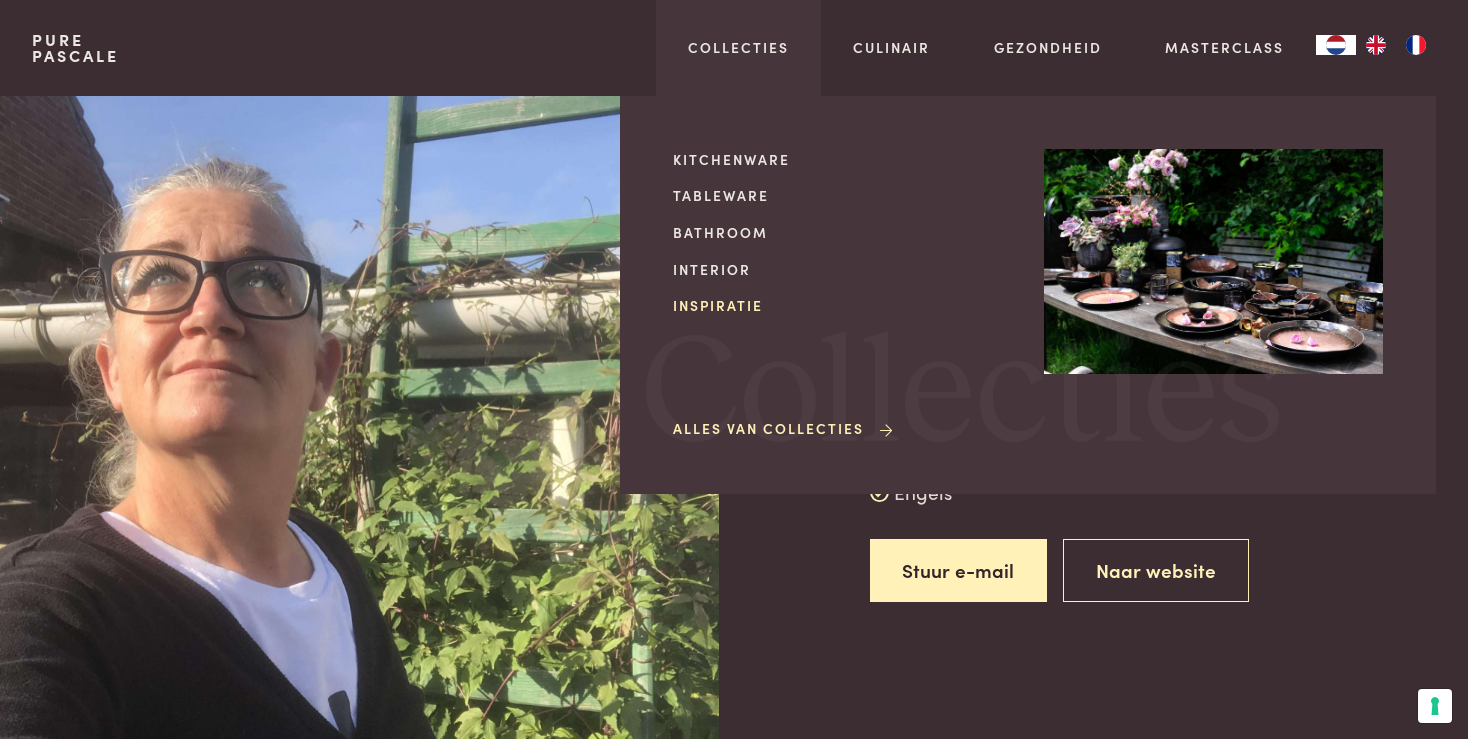 click on "Inspiratie" at bounding box center (842, 305) 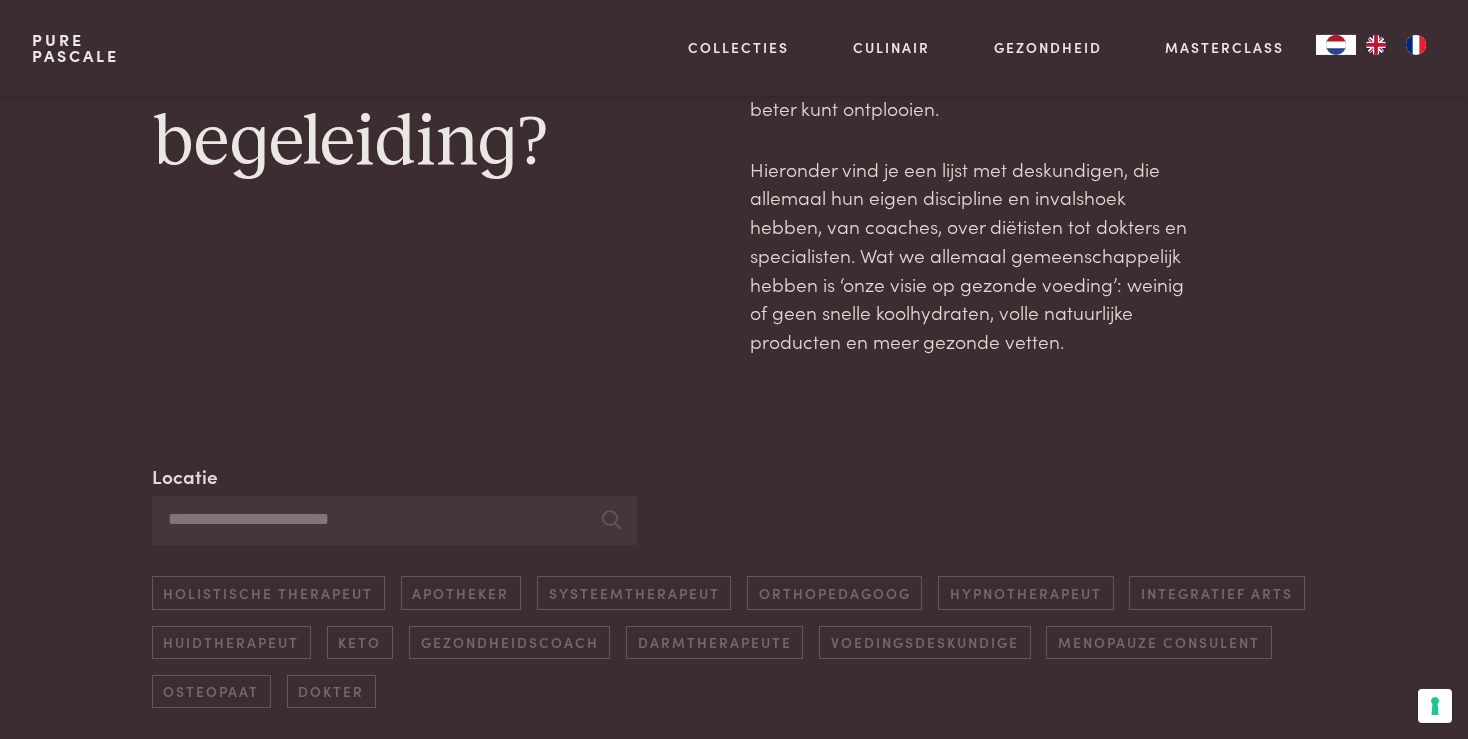 scroll, scrollTop: 0, scrollLeft: 0, axis: both 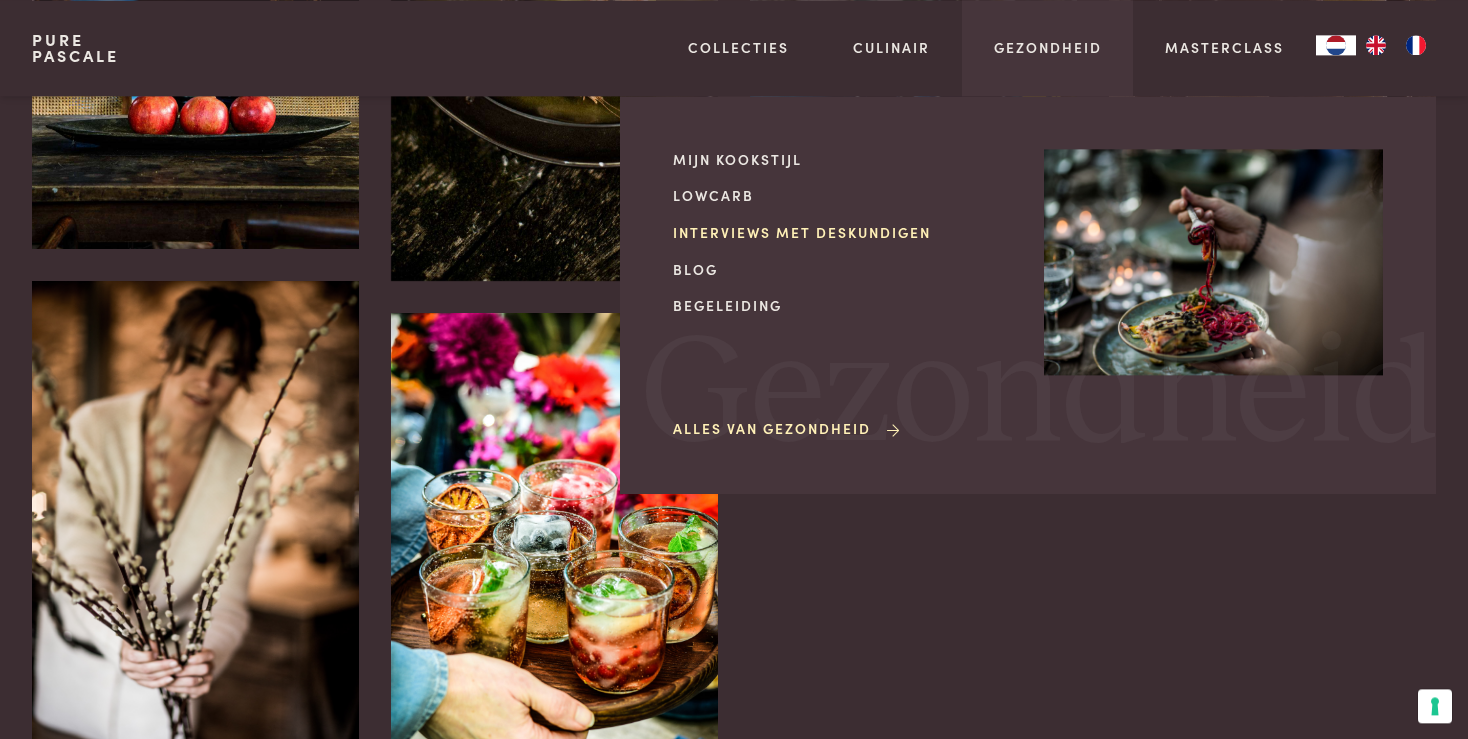 click on "Interviews met deskundigen" at bounding box center [842, 232] 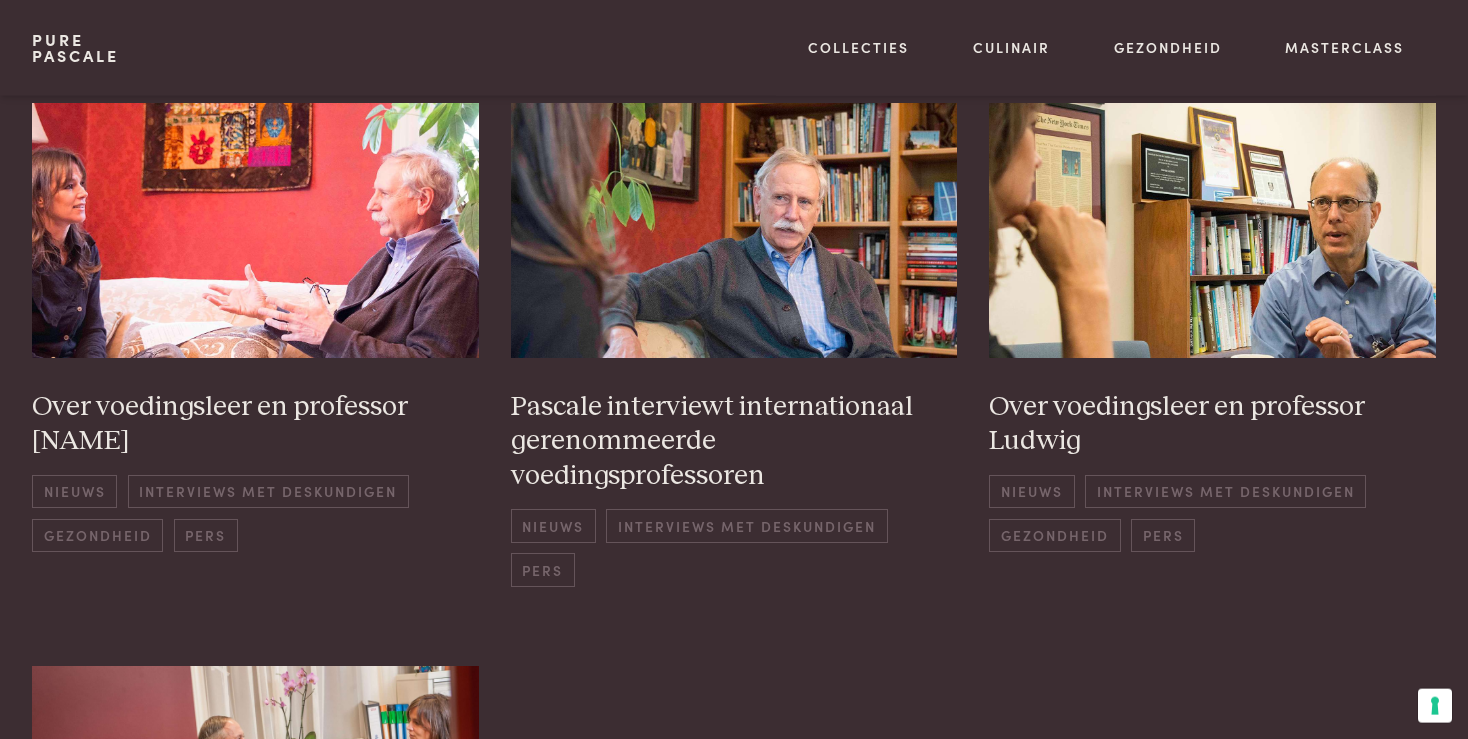 scroll, scrollTop: 980, scrollLeft: 0, axis: vertical 